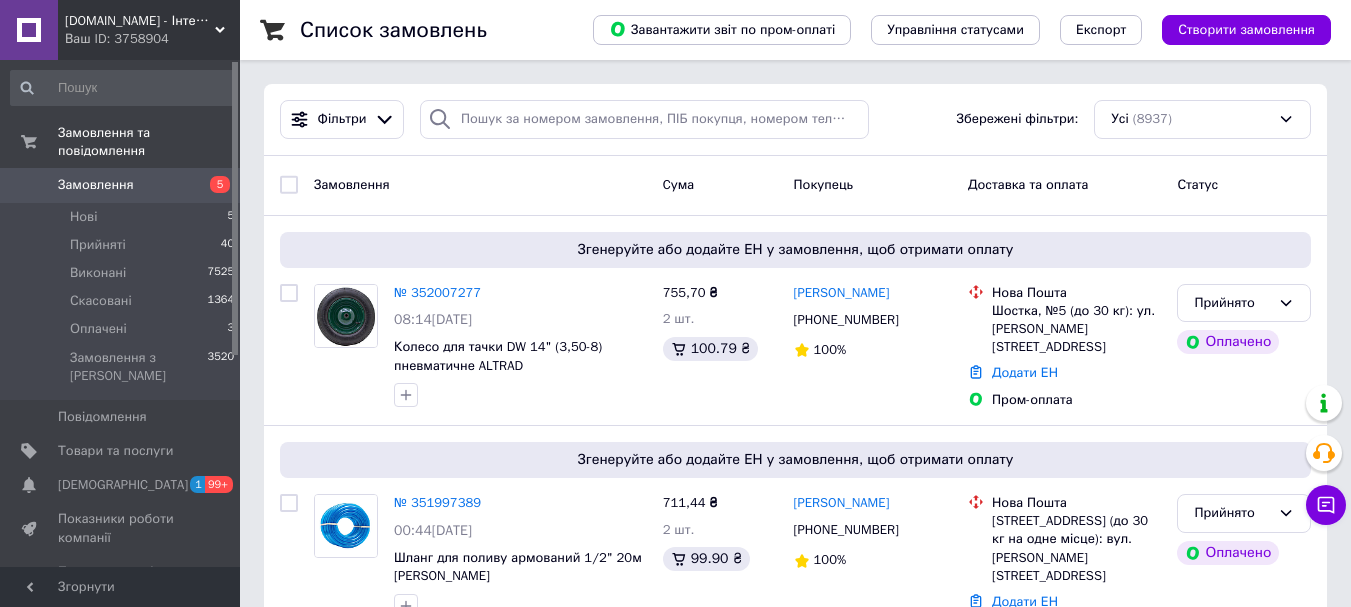 scroll, scrollTop: 0, scrollLeft: 0, axis: both 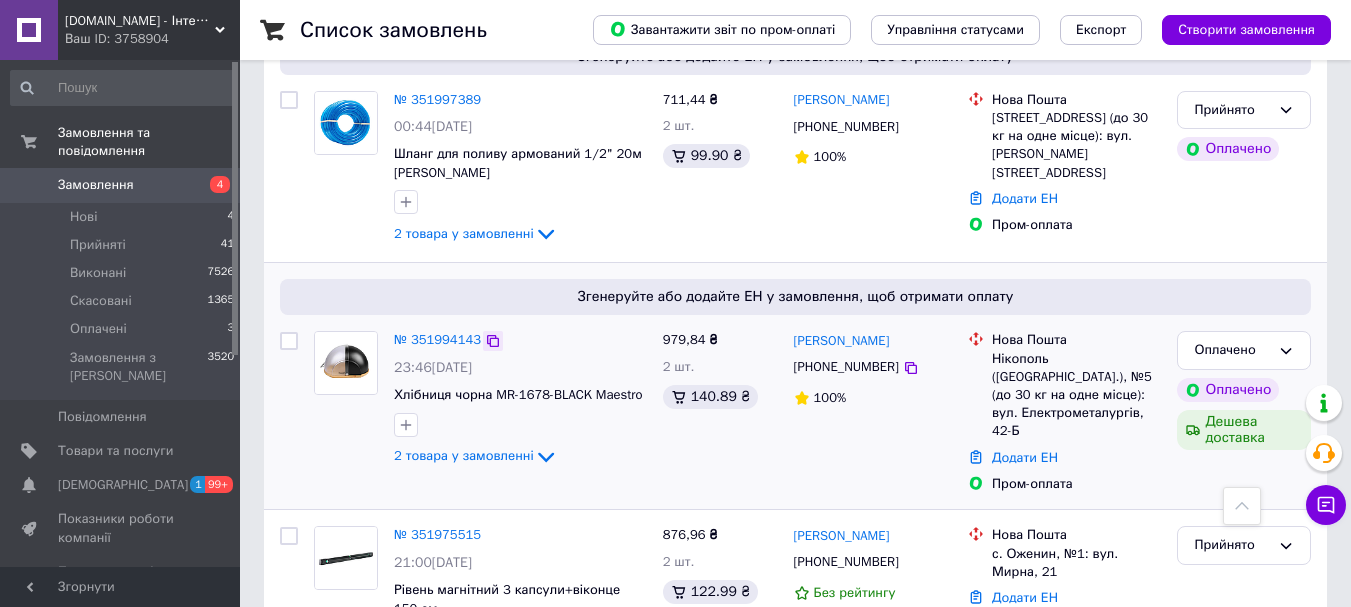 click 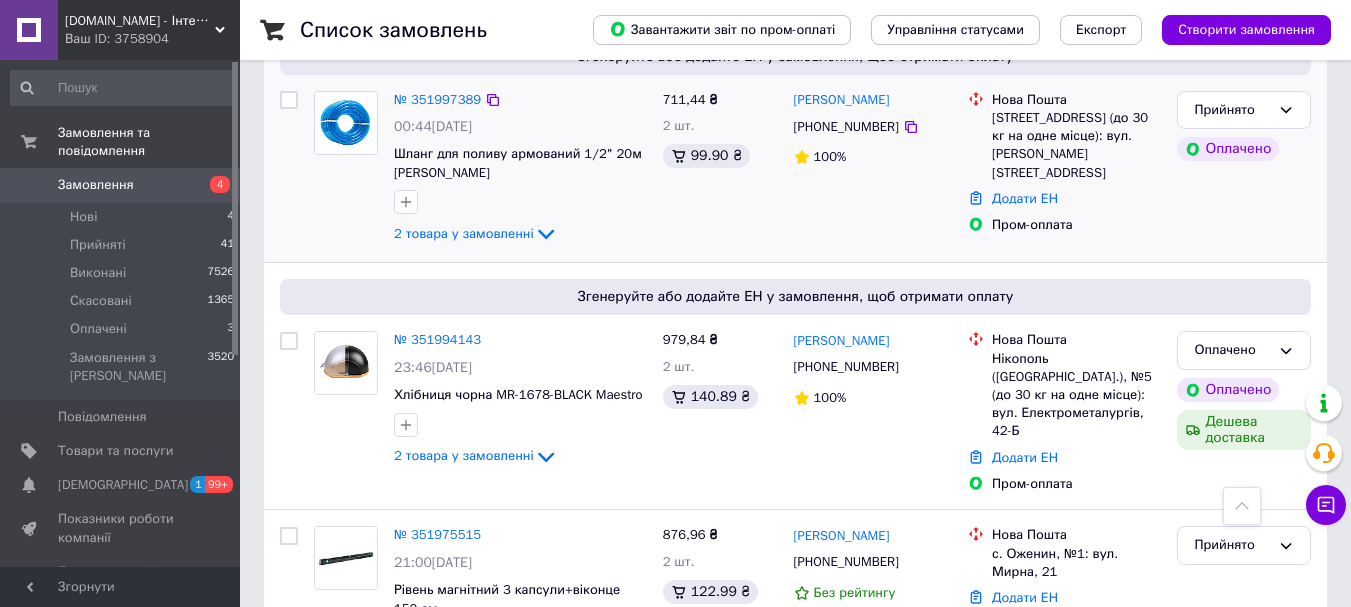 scroll, scrollTop: 900, scrollLeft: 0, axis: vertical 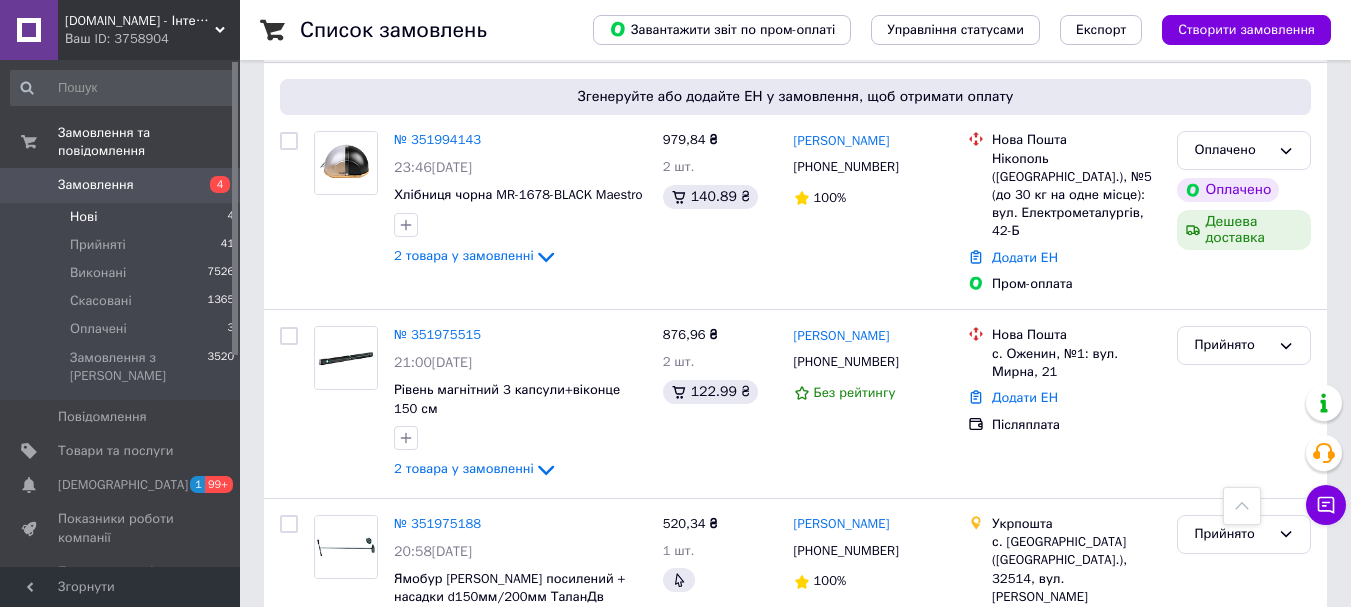 click on "Нові 4" at bounding box center [123, 217] 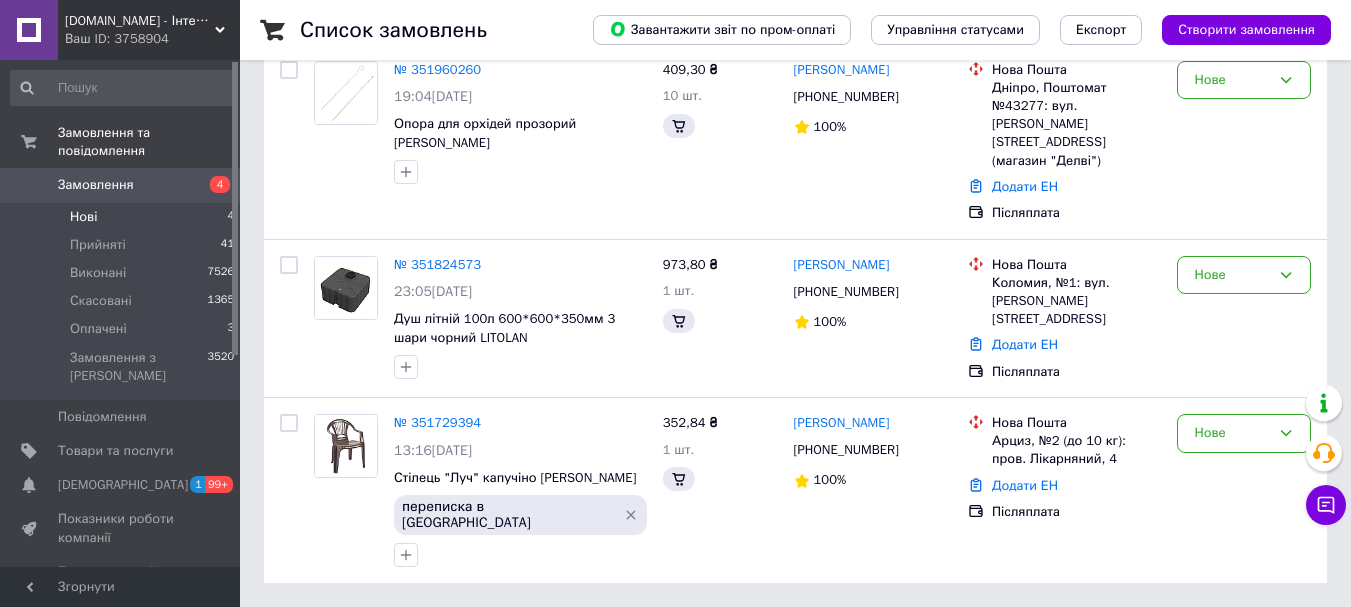 scroll, scrollTop: 0, scrollLeft: 0, axis: both 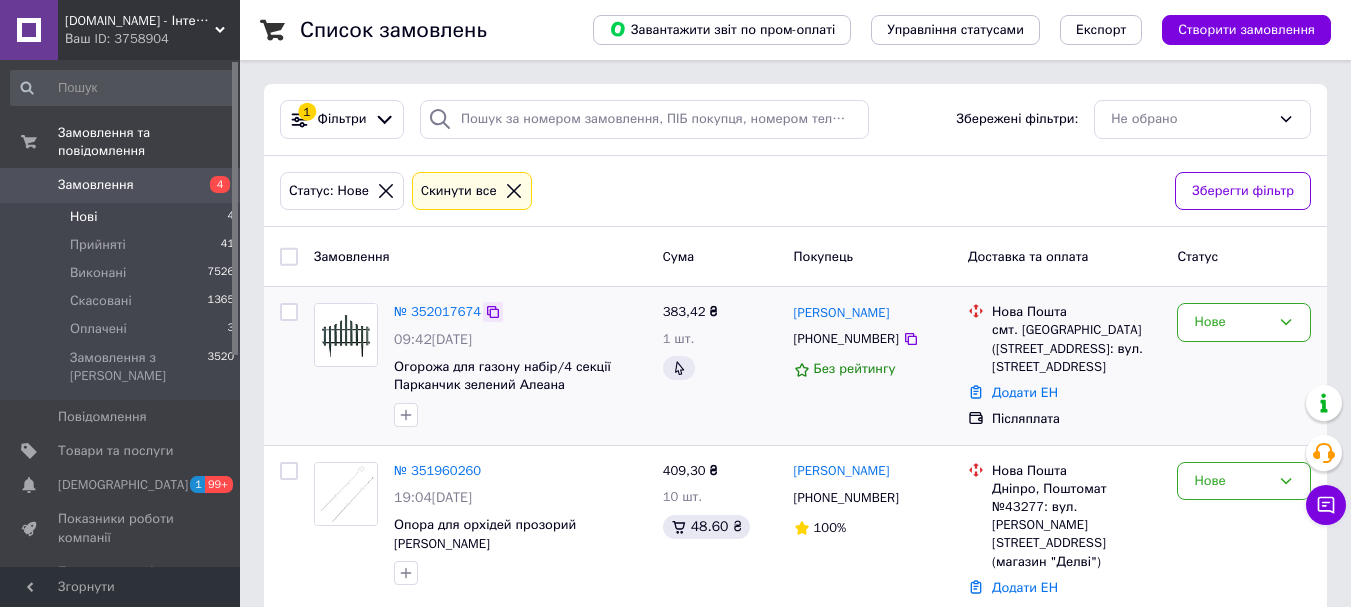 click 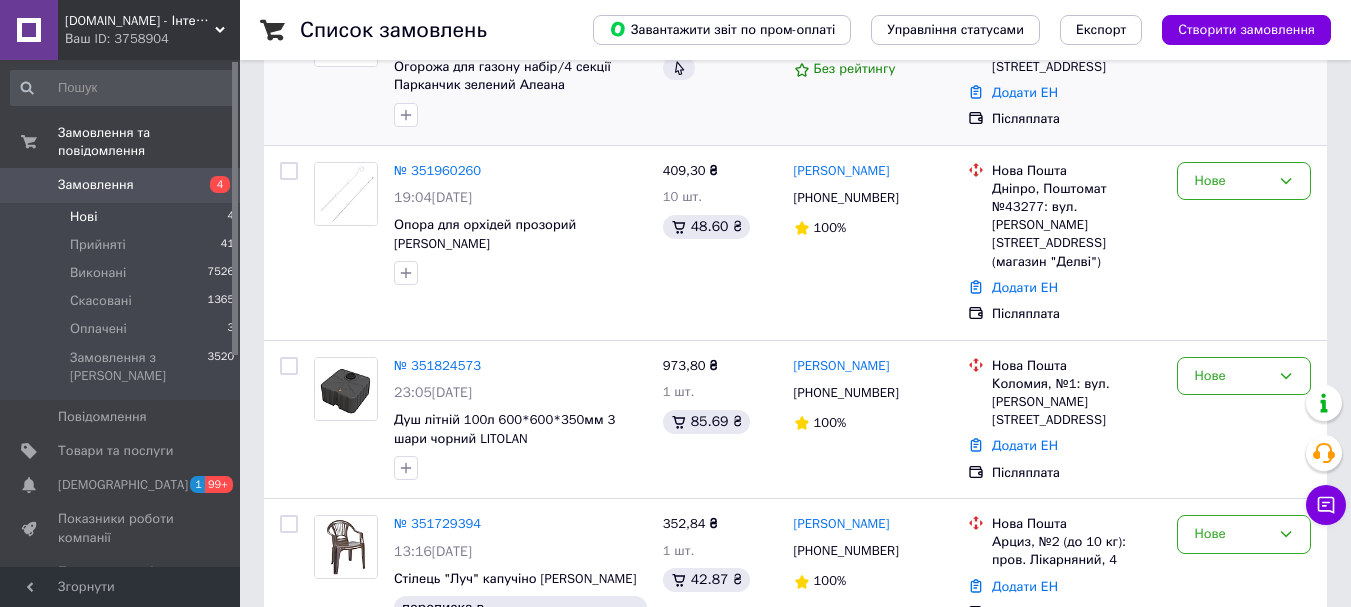 scroll, scrollTop: 335, scrollLeft: 0, axis: vertical 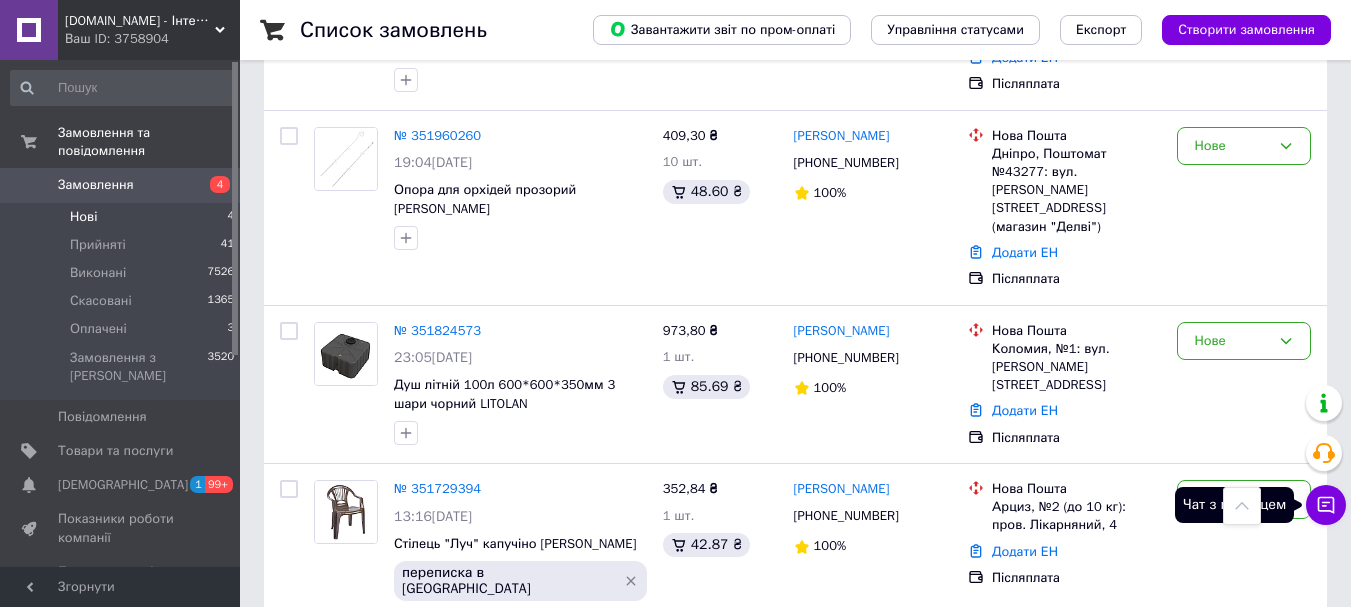 click 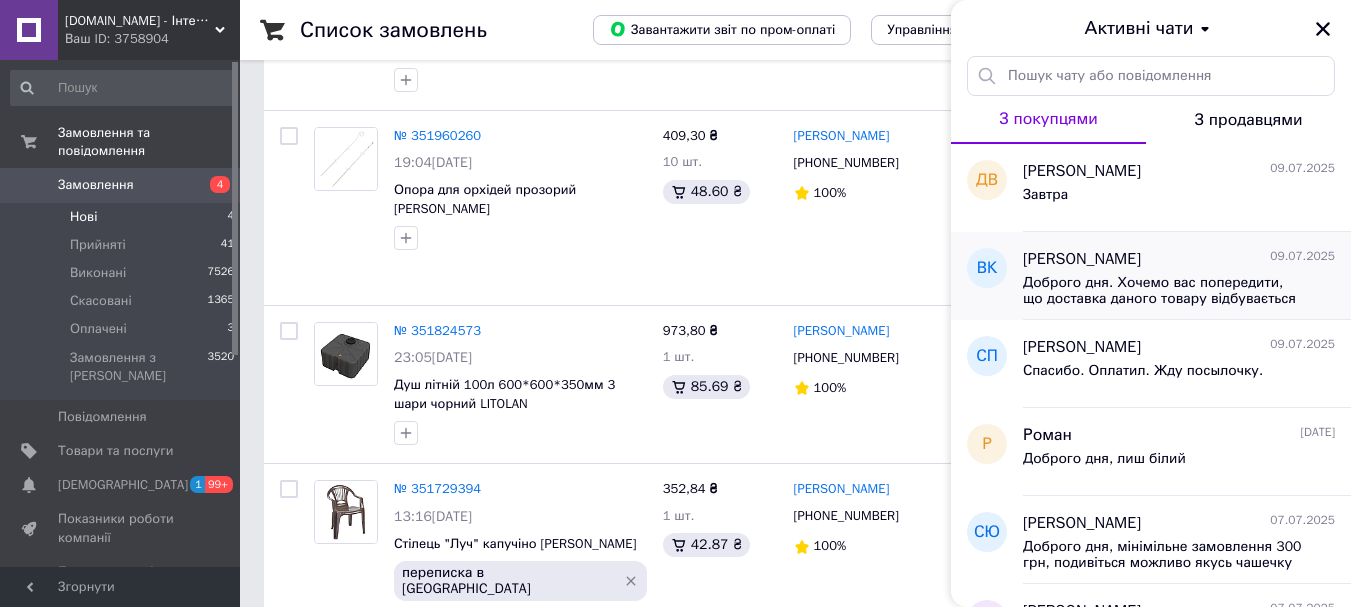 click on "Доброго дня. Хочемо вас попередити, що доставка даного товару відбувається тільки на вантажні відділення Нової Пошти і доставка буде приблизно 400 грн. Вам так підходить?" at bounding box center [1165, 291] 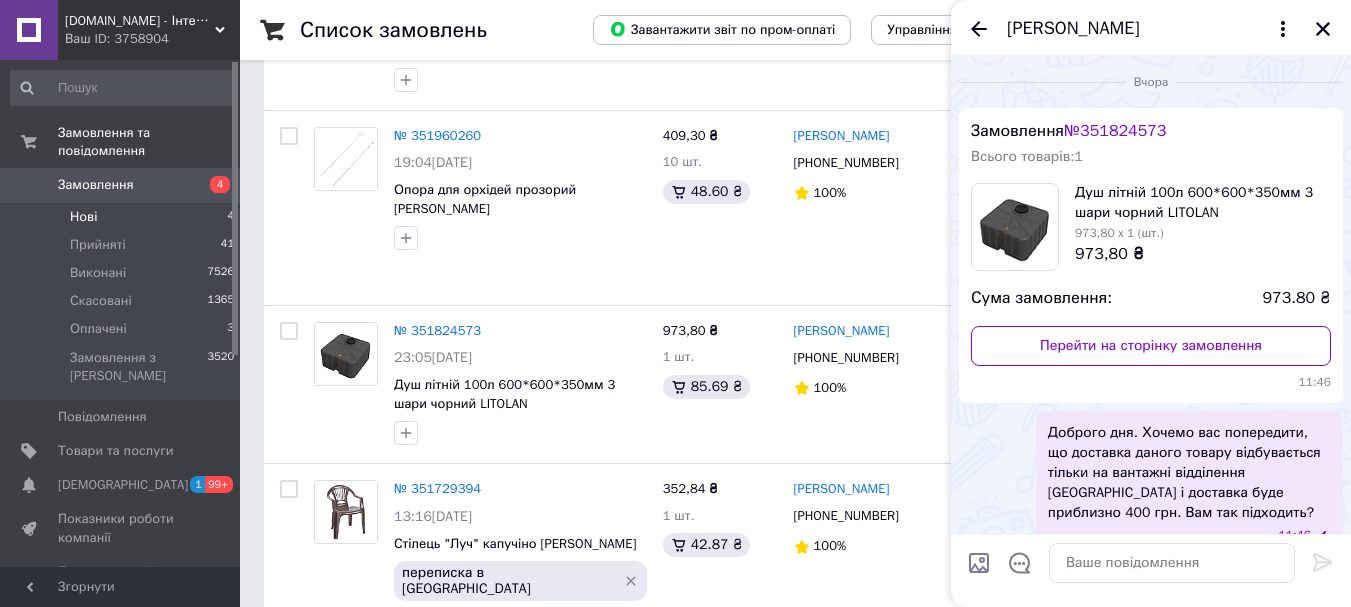 scroll, scrollTop: 30, scrollLeft: 0, axis: vertical 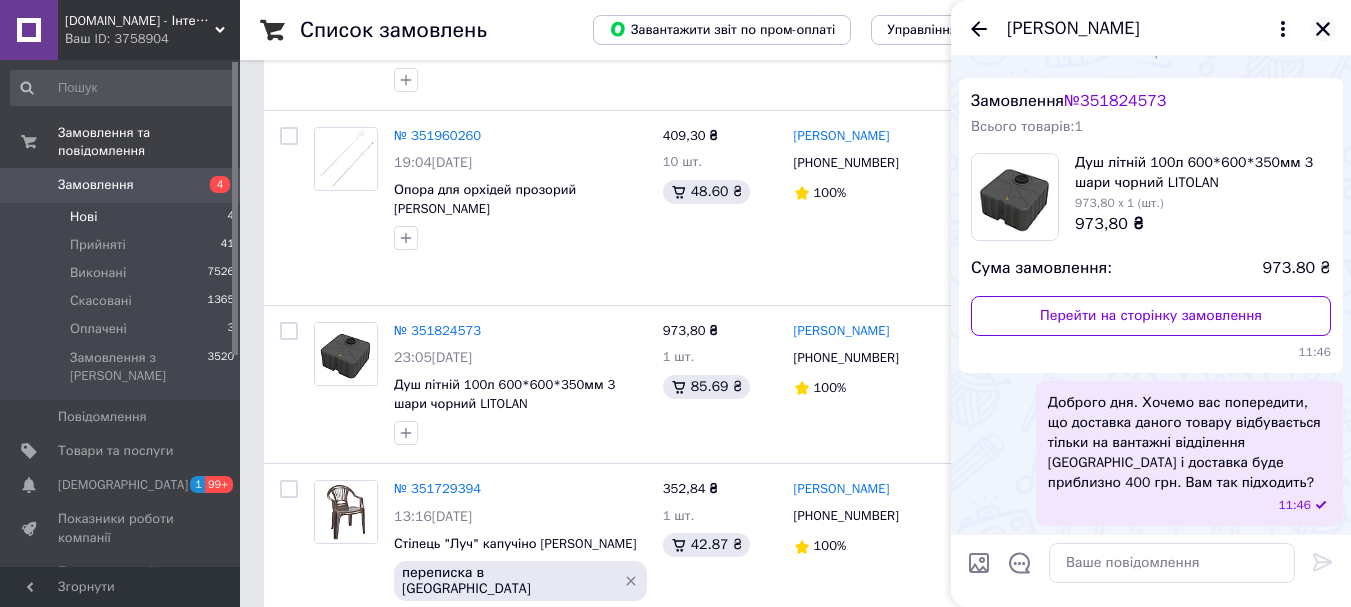 click 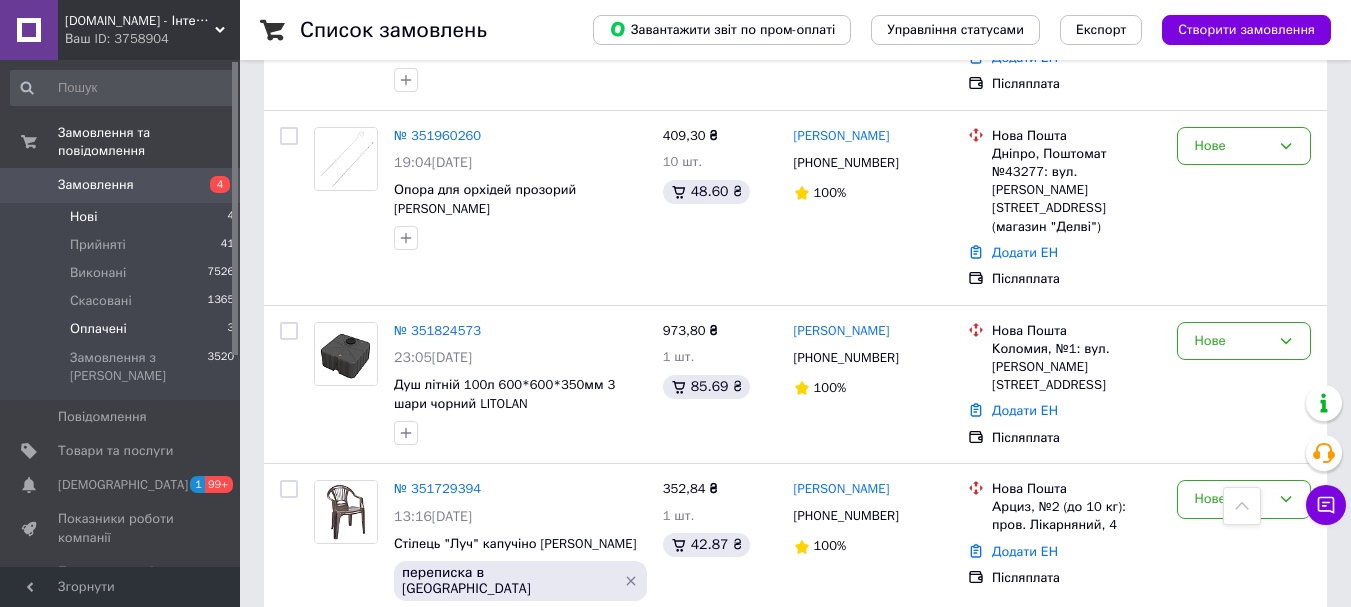 click on "Оплачені" at bounding box center [98, 329] 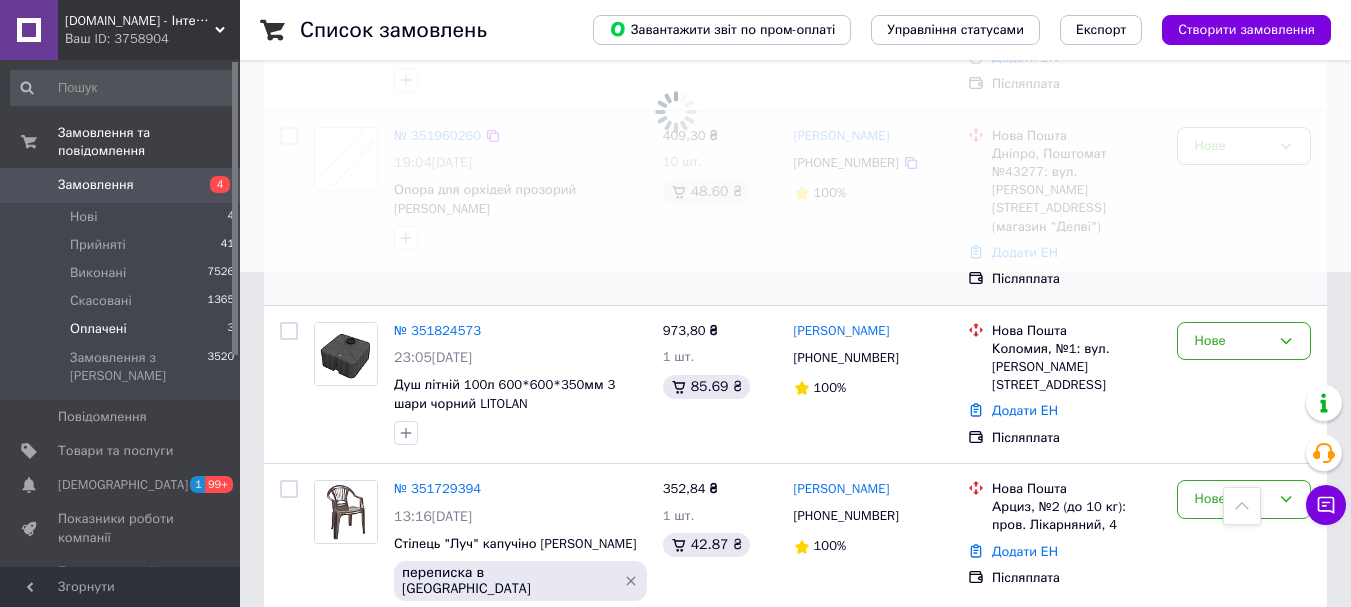 scroll, scrollTop: 0, scrollLeft: 0, axis: both 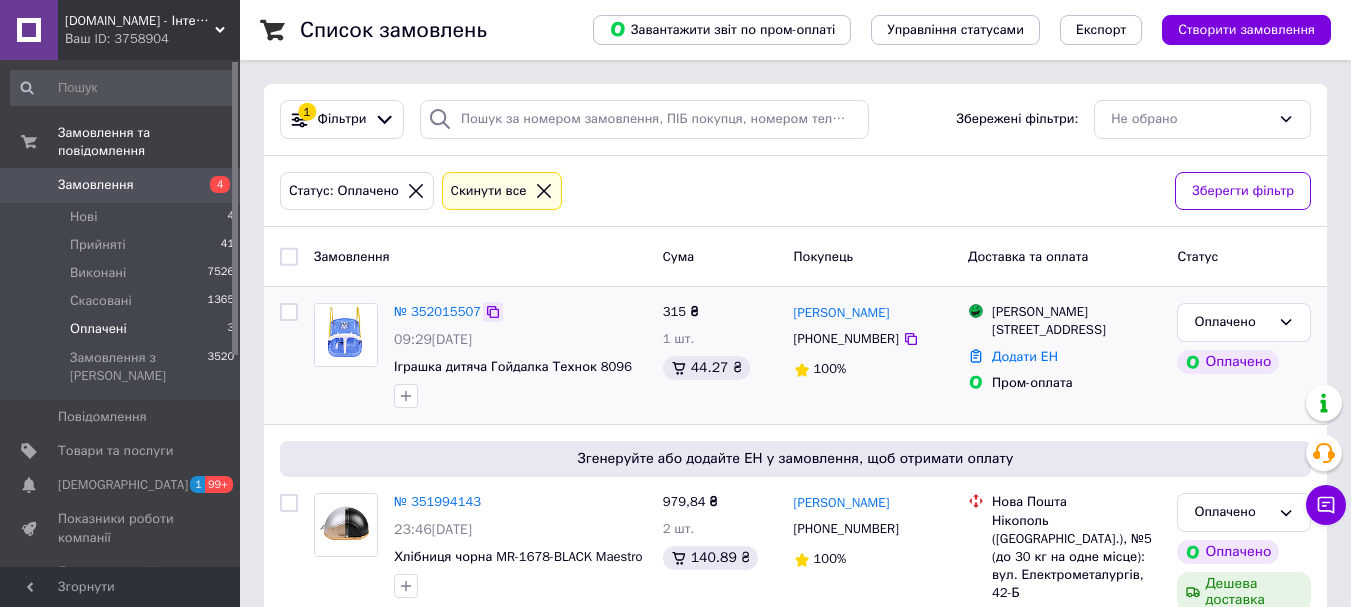click 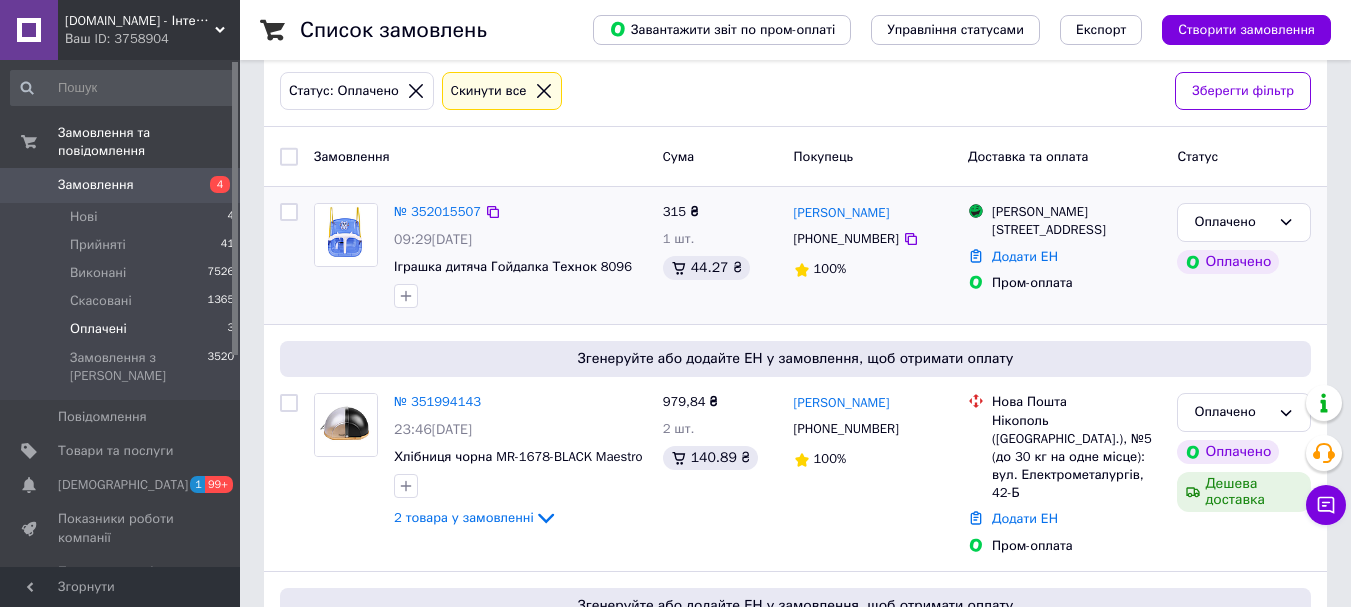 scroll, scrollTop: 200, scrollLeft: 0, axis: vertical 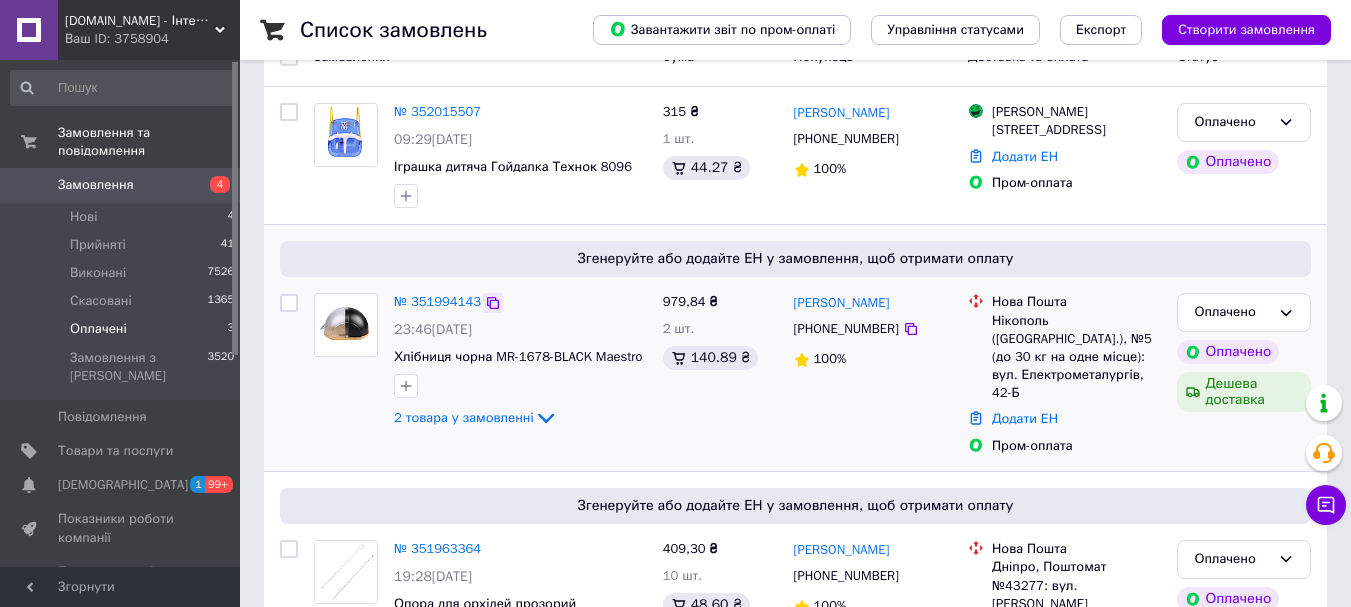 click 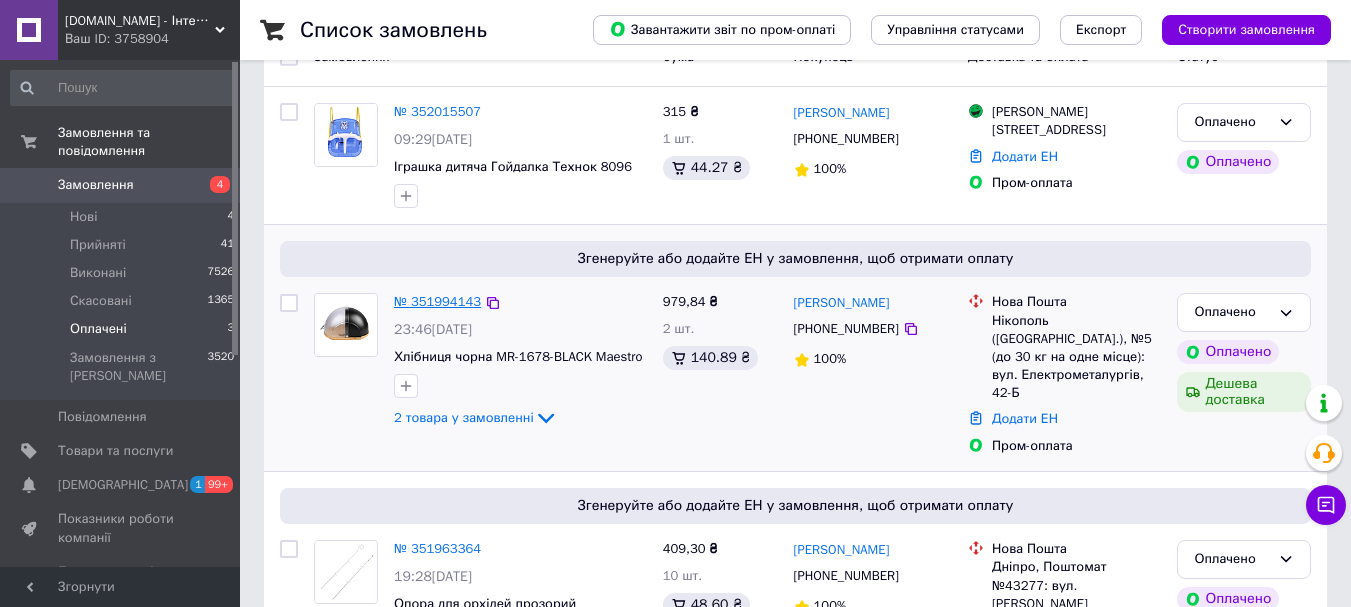 scroll, scrollTop: 300, scrollLeft: 0, axis: vertical 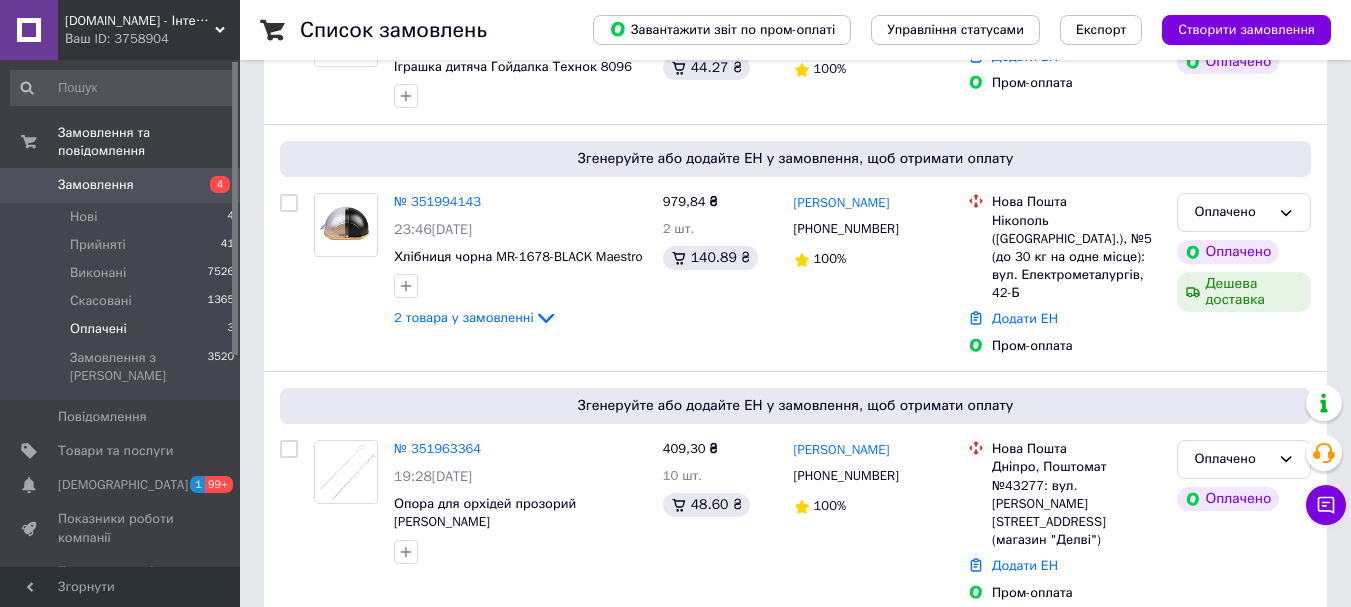 click on "Замовлення" at bounding box center (96, 185) 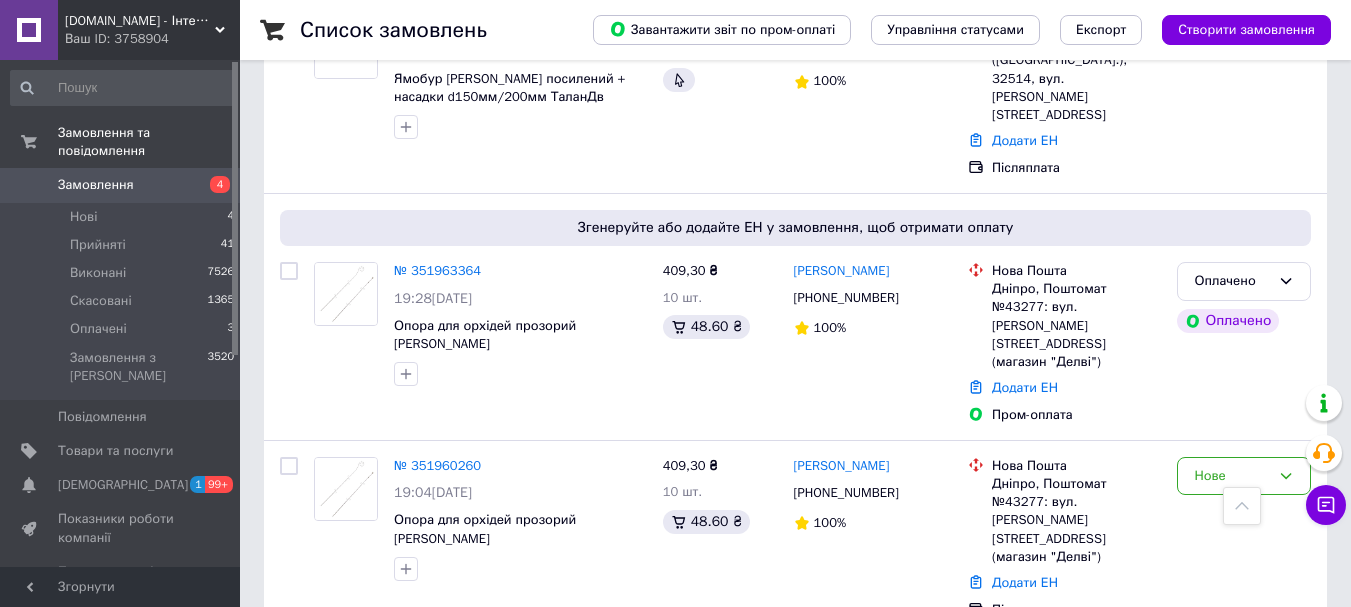 scroll, scrollTop: 1500, scrollLeft: 0, axis: vertical 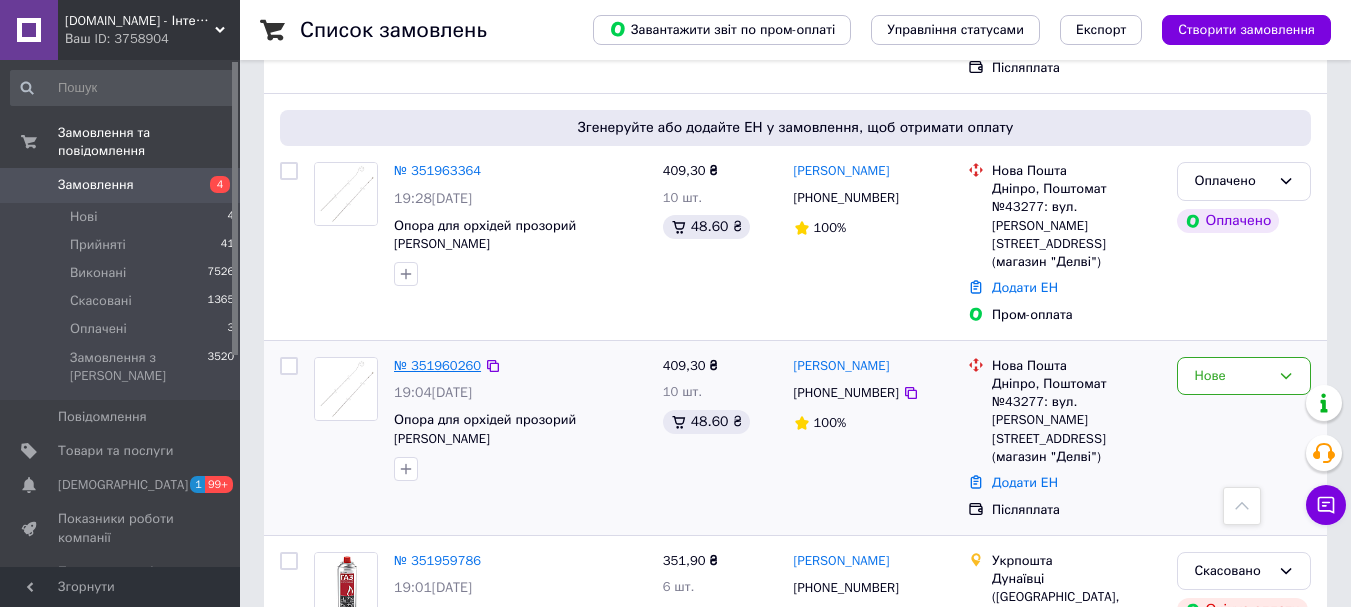 click on "№ 351960260" at bounding box center [437, 365] 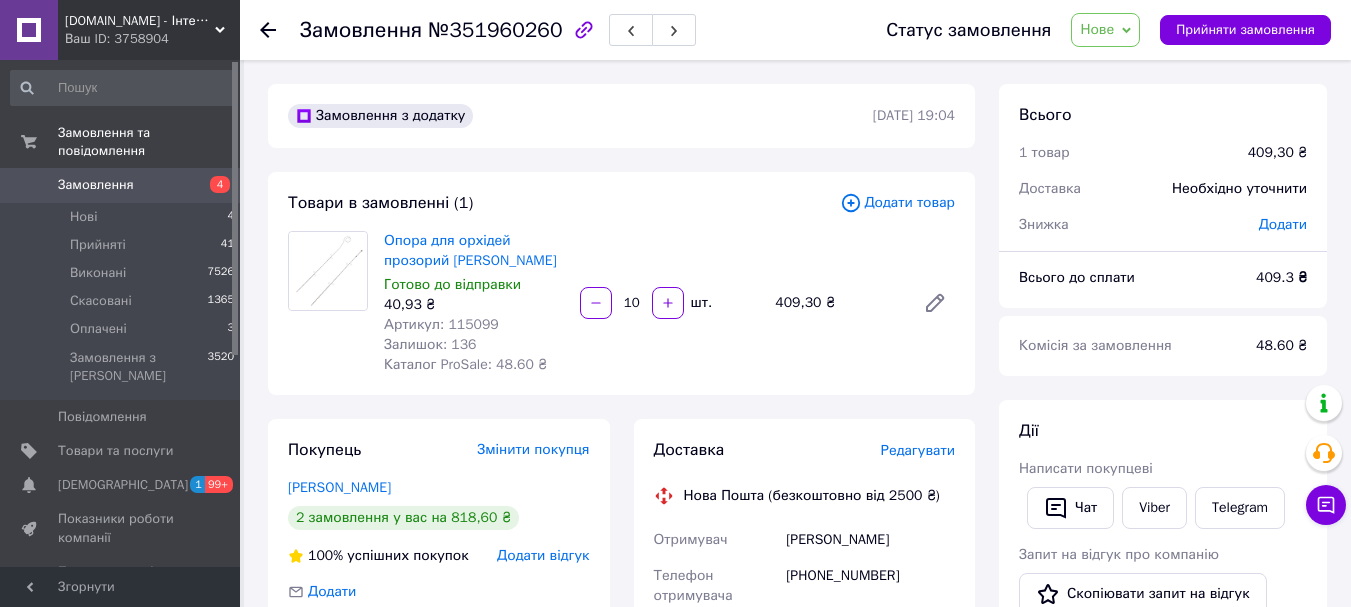 scroll, scrollTop: 100, scrollLeft: 0, axis: vertical 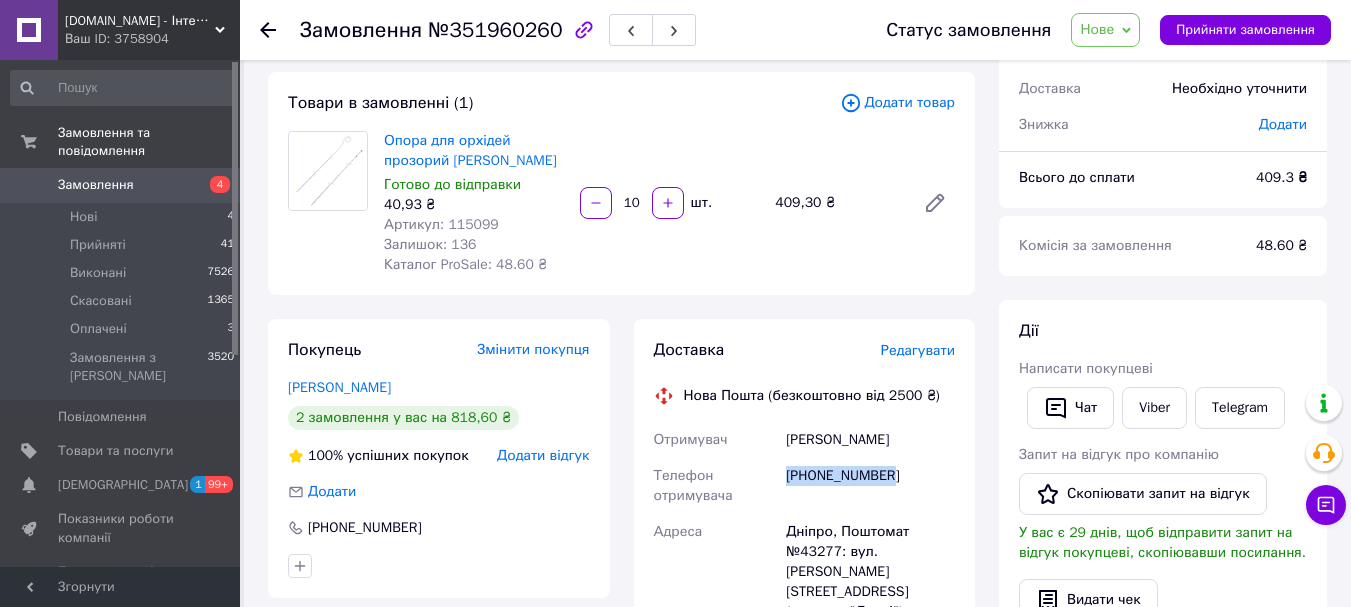 drag, startPoint x: 819, startPoint y: 475, endPoint x: 892, endPoint y: 474, distance: 73.00685 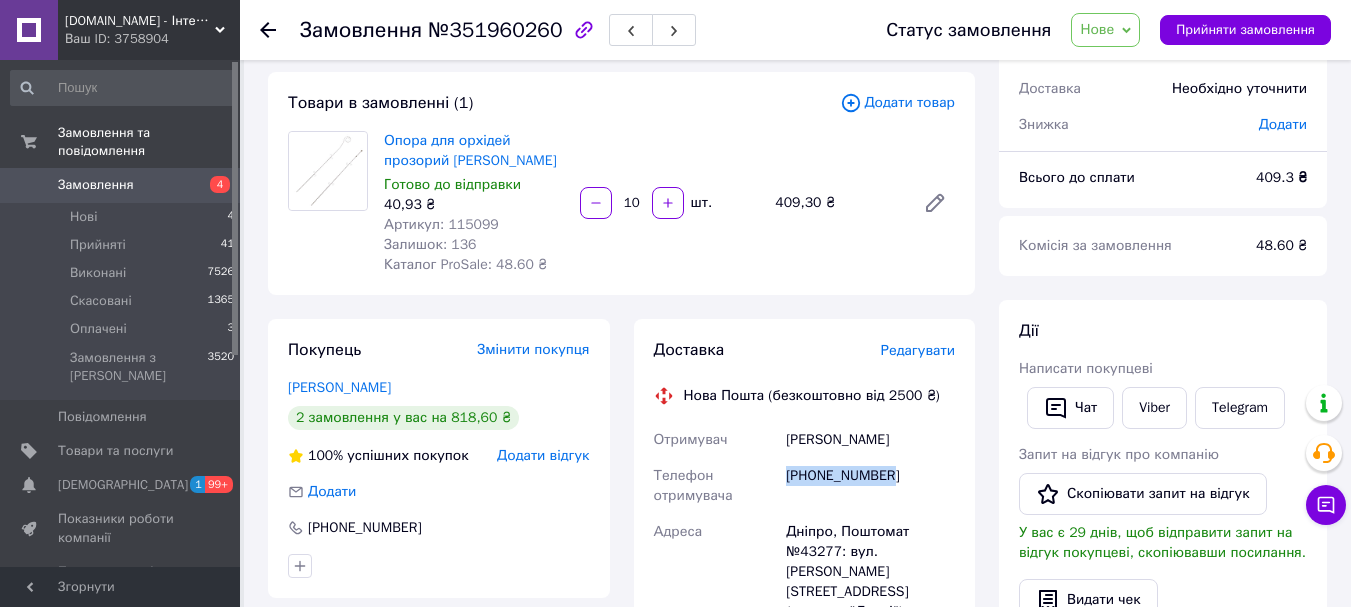 click on "Замовлення" at bounding box center [121, 185] 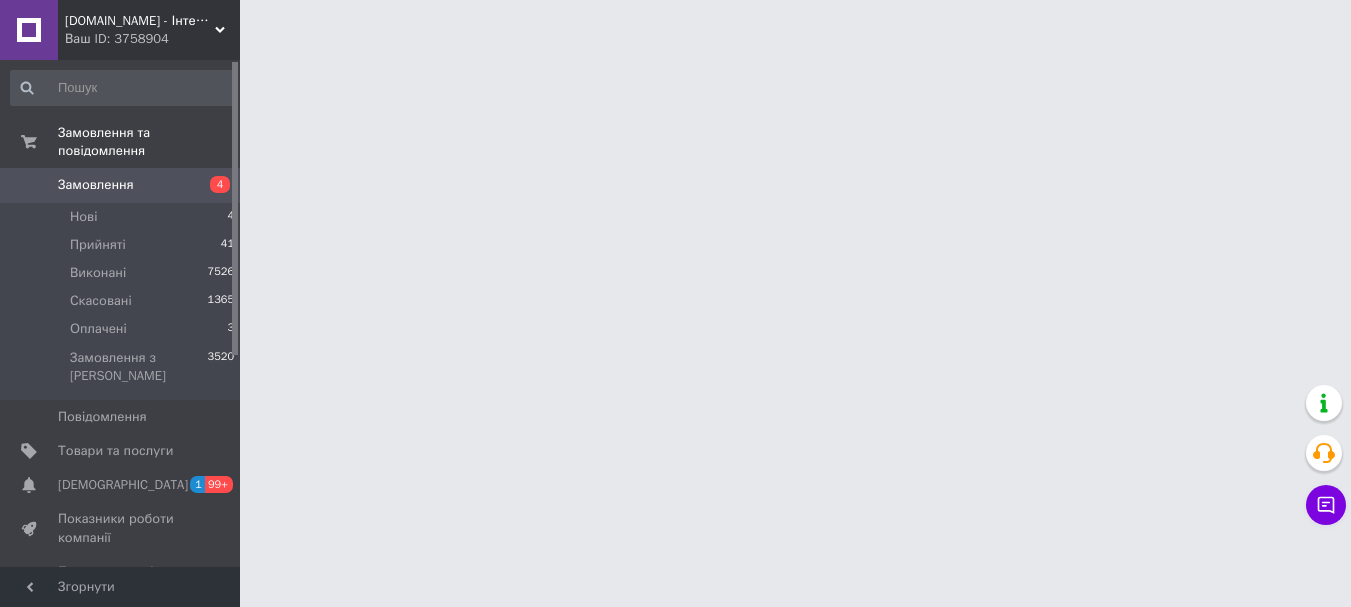 scroll, scrollTop: 0, scrollLeft: 0, axis: both 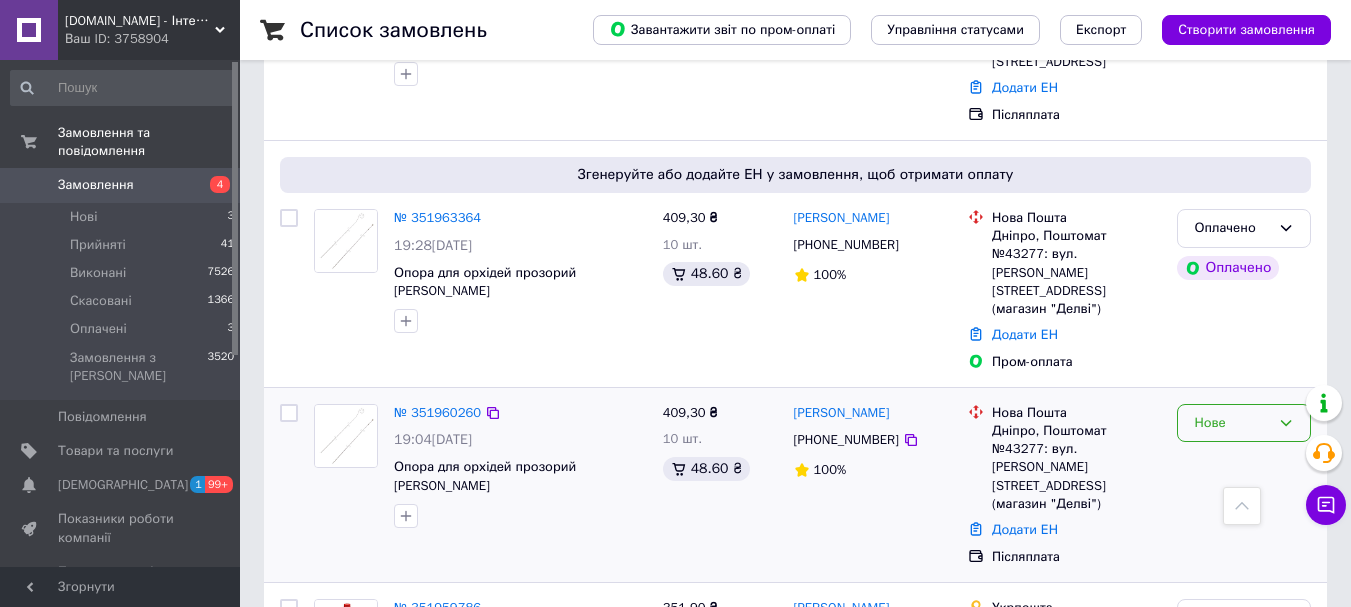 click on "Нове" at bounding box center (1232, 423) 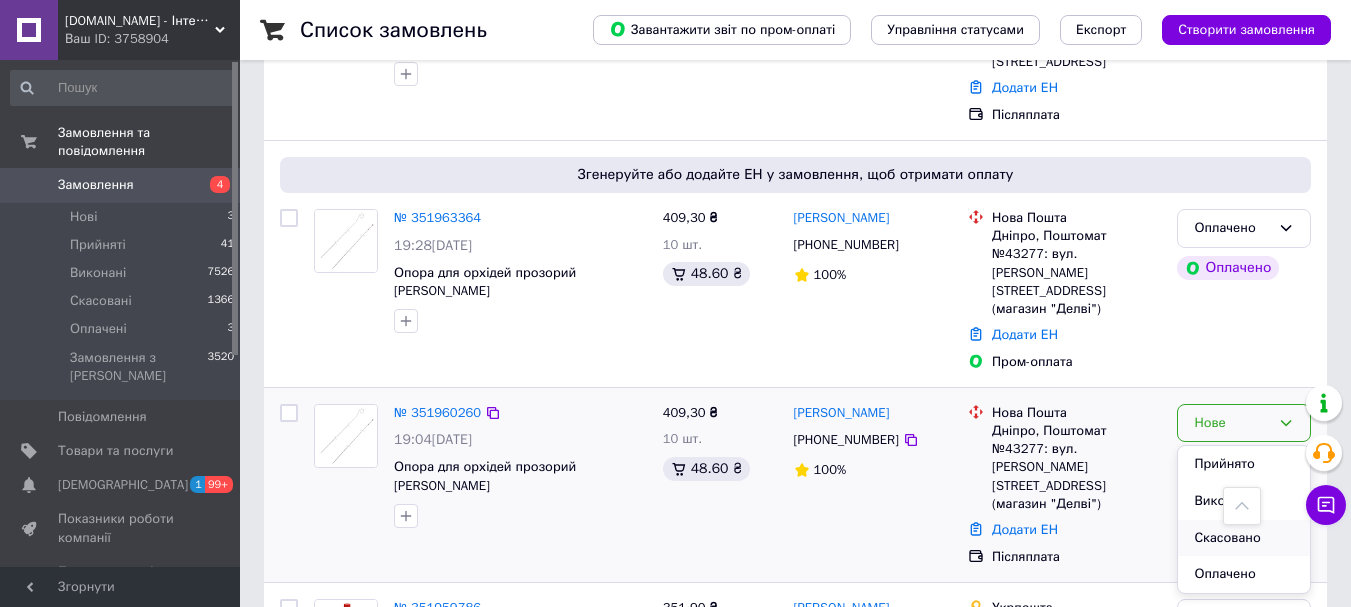 click on "Скасовано" at bounding box center [1244, 538] 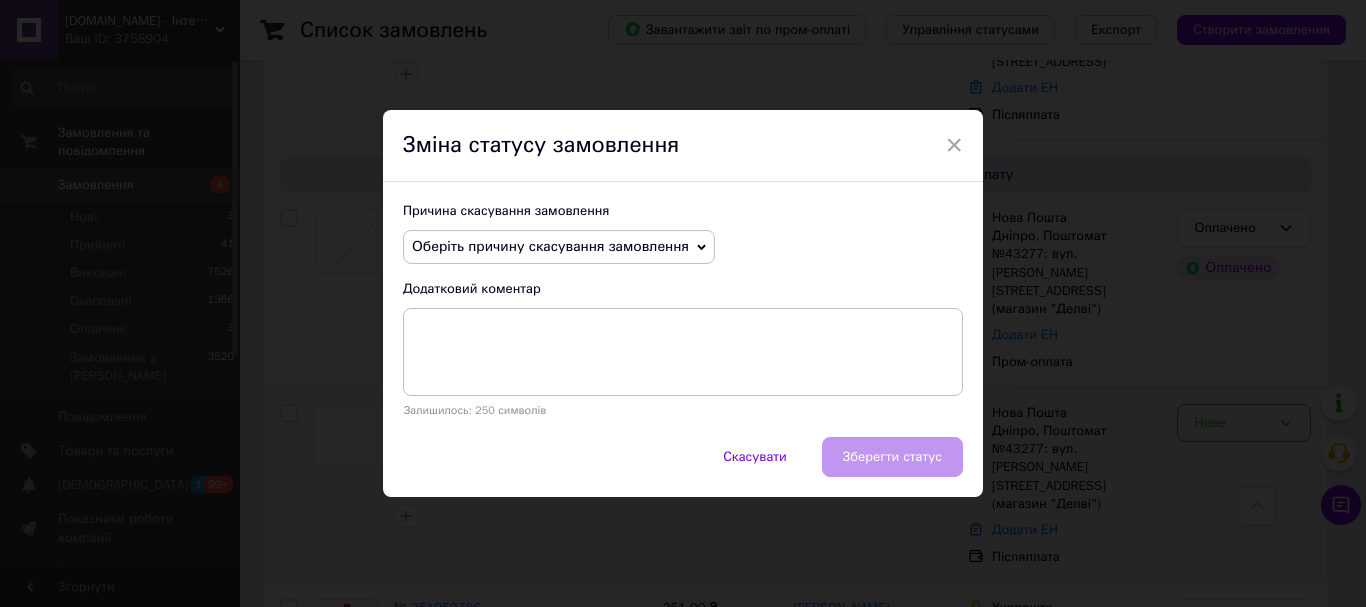 click on "Оберіть причину скасування замовлення" at bounding box center (550, 246) 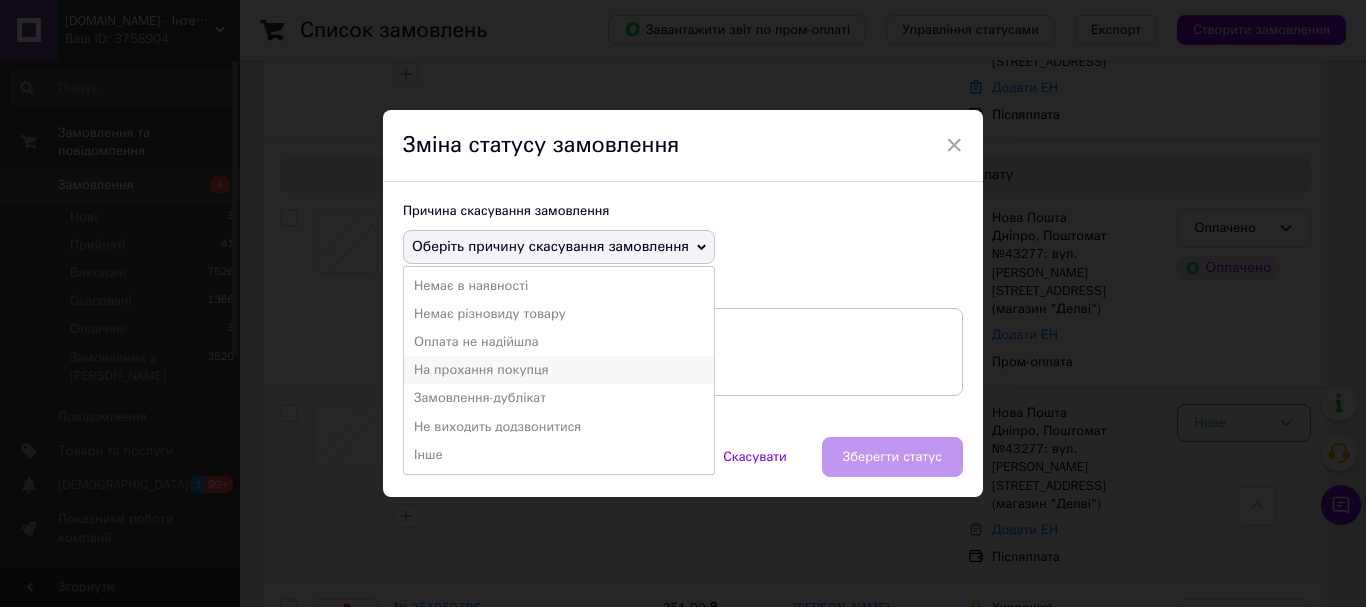 click on "На прохання покупця" at bounding box center (559, 370) 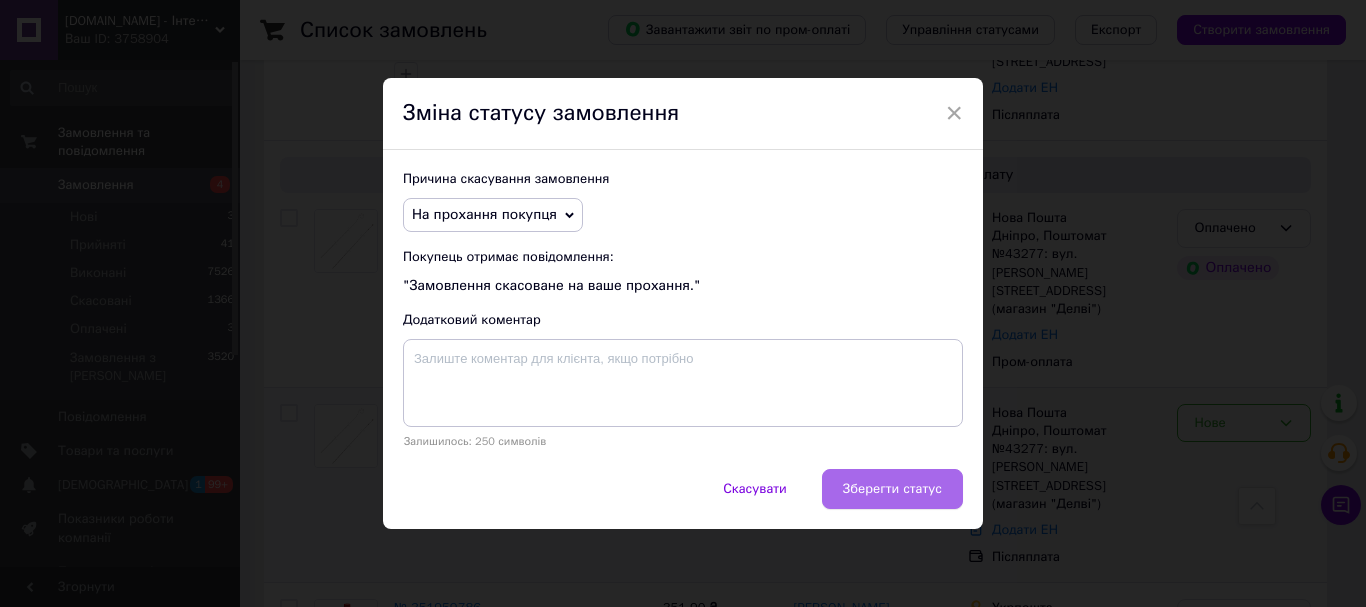 click on "Зберегти статус" at bounding box center (892, 489) 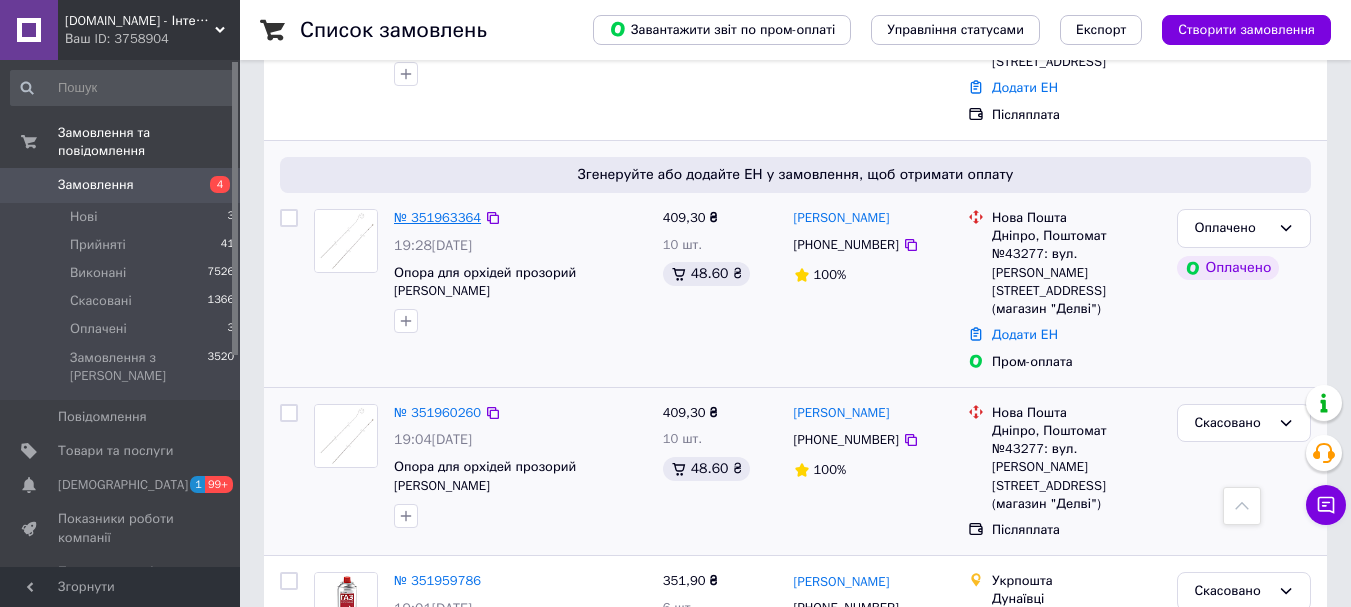 click on "№ 351963364" at bounding box center (437, 217) 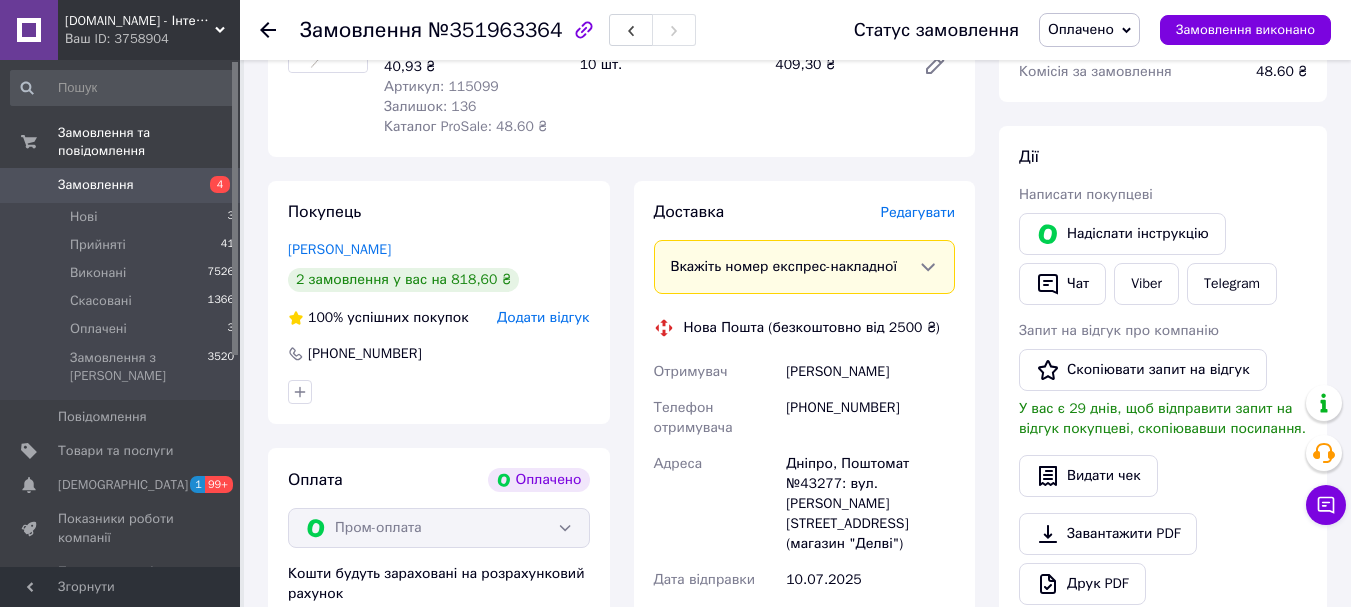 scroll, scrollTop: 400, scrollLeft: 0, axis: vertical 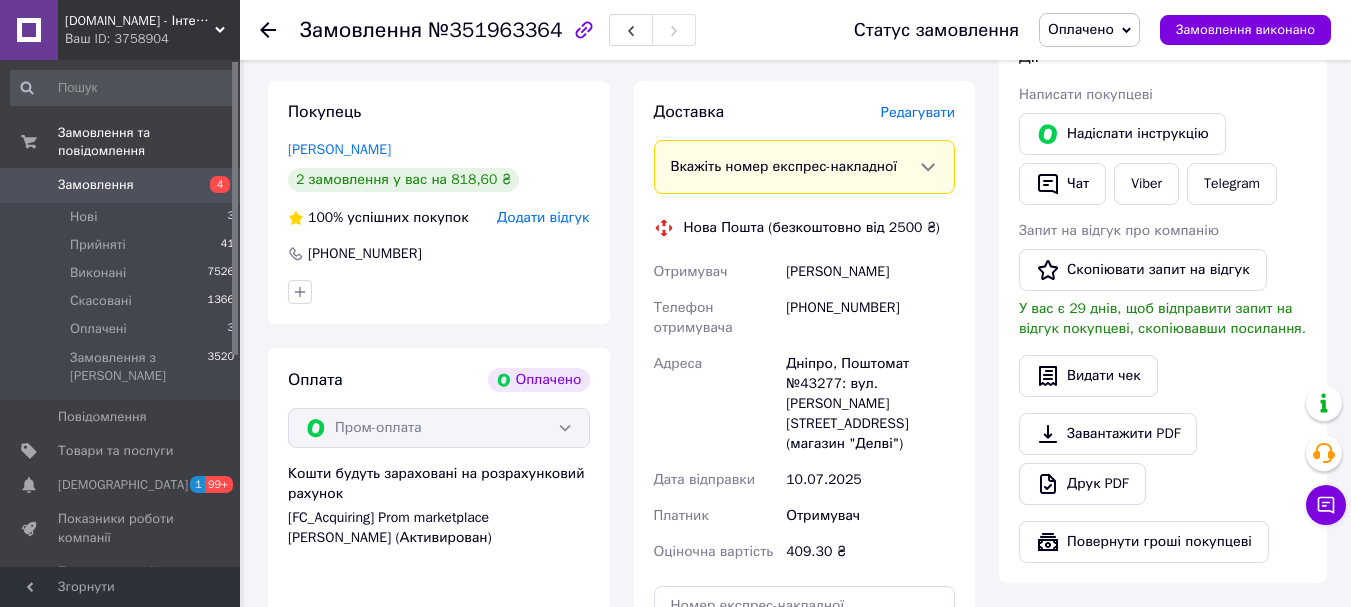 click on "Оплачено" at bounding box center [1081, 29] 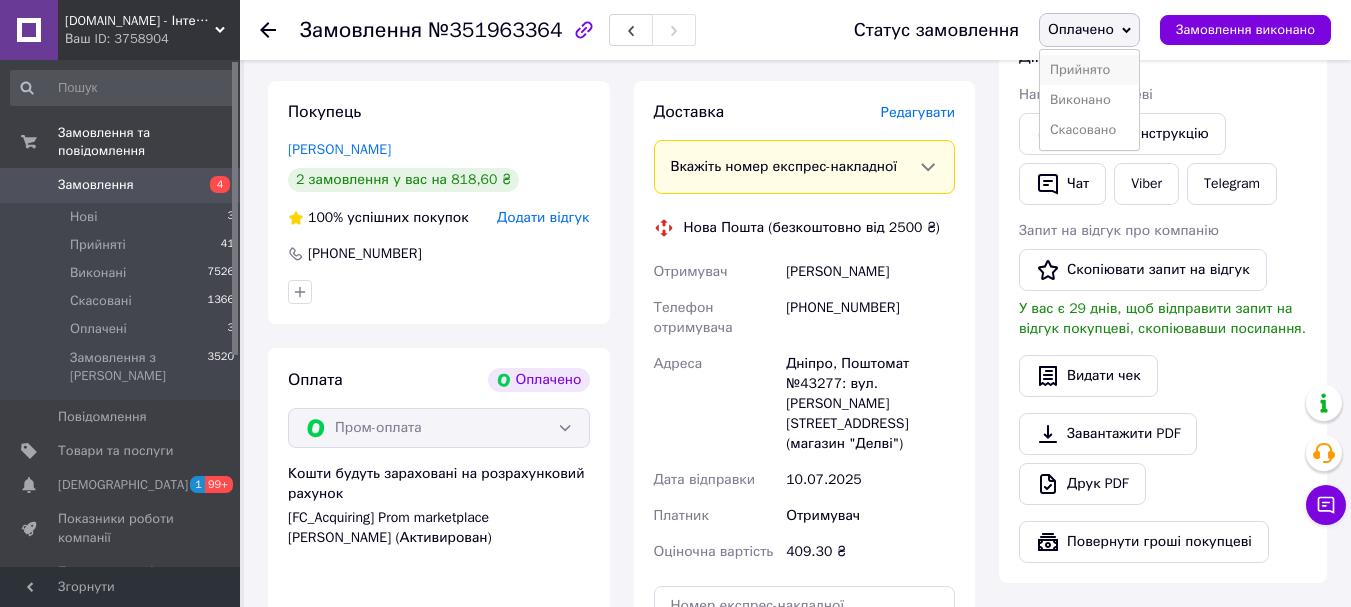 click on "Прийнято" at bounding box center (1089, 70) 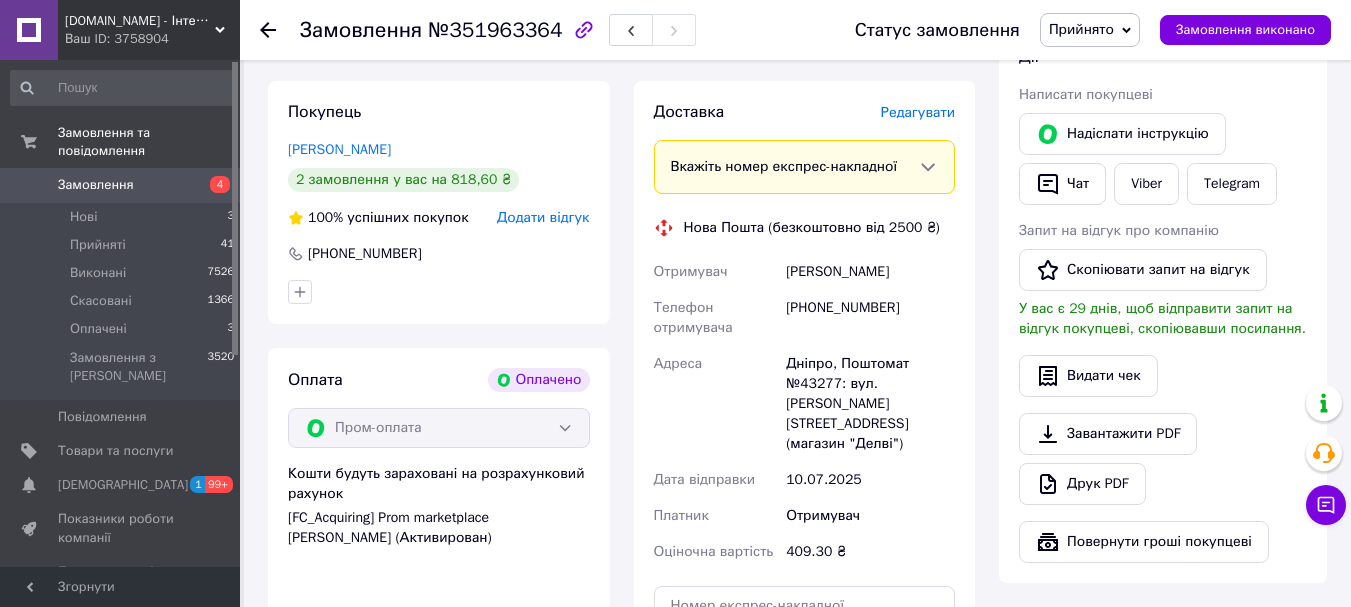 click on "Замовлення" at bounding box center (121, 185) 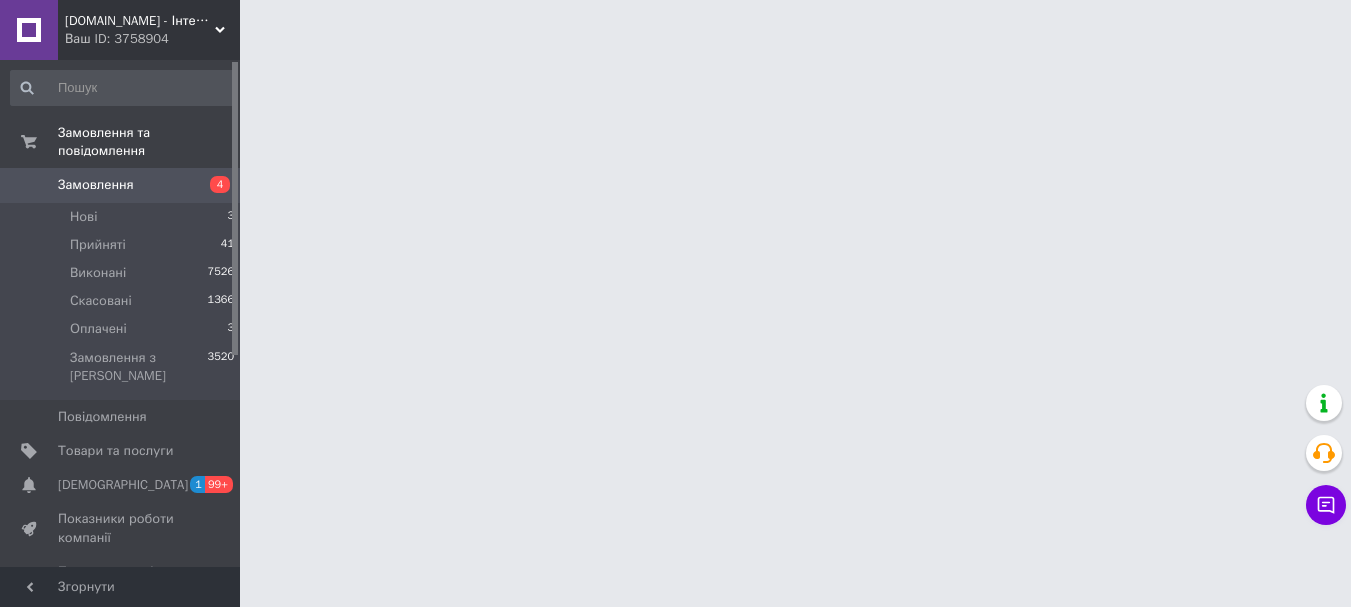 scroll, scrollTop: 0, scrollLeft: 0, axis: both 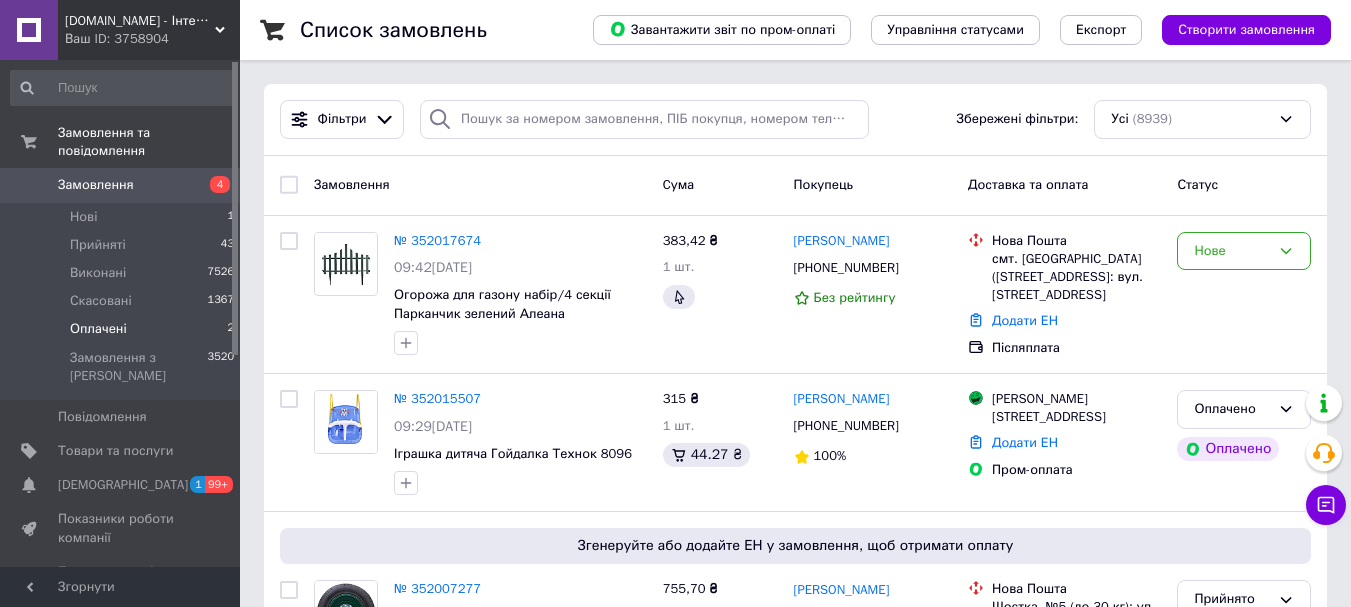 click on "Оплачені" at bounding box center (98, 329) 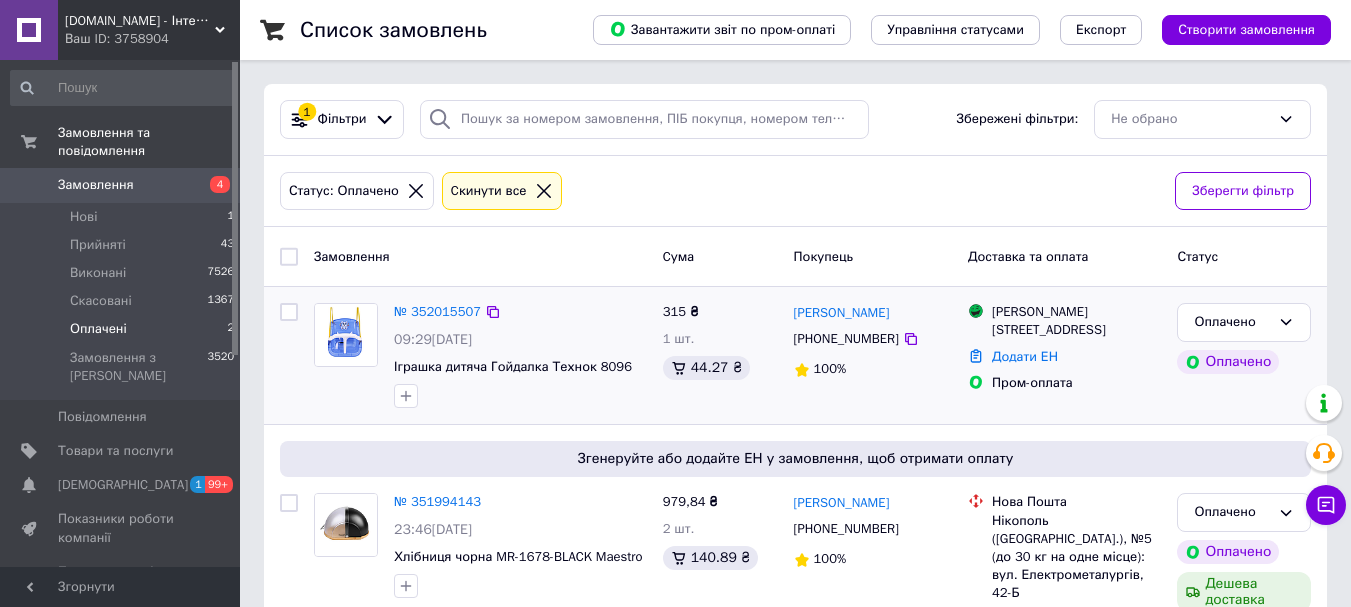 scroll, scrollTop: 90, scrollLeft: 0, axis: vertical 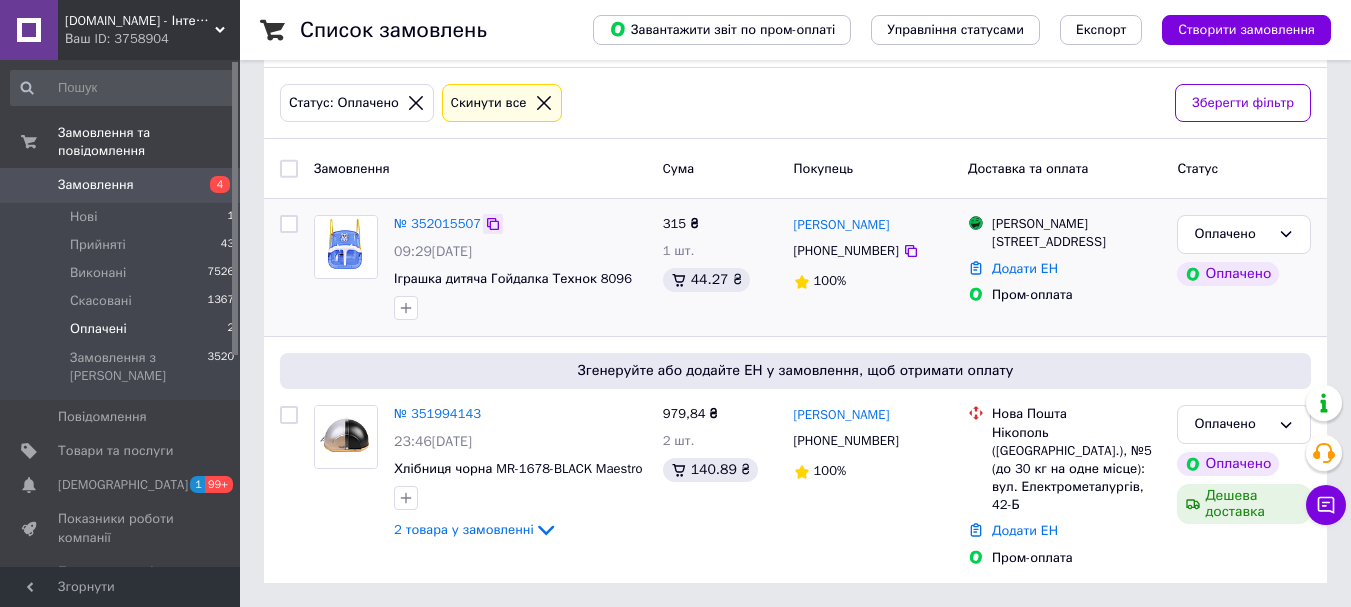 click 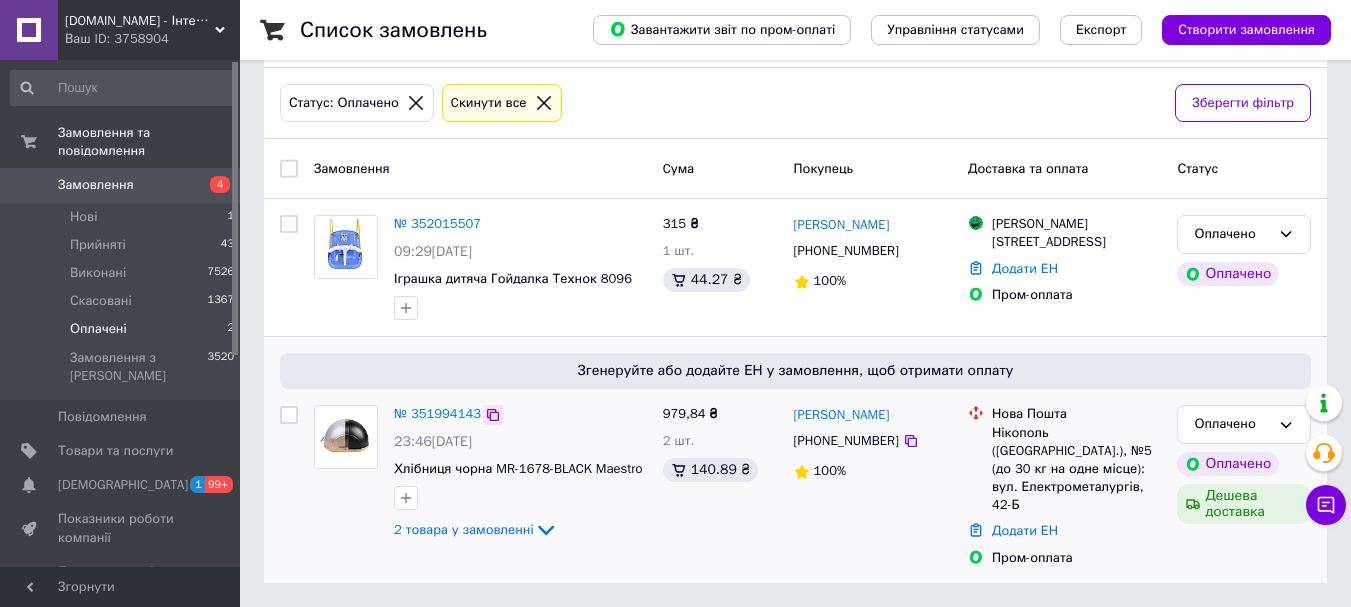 click 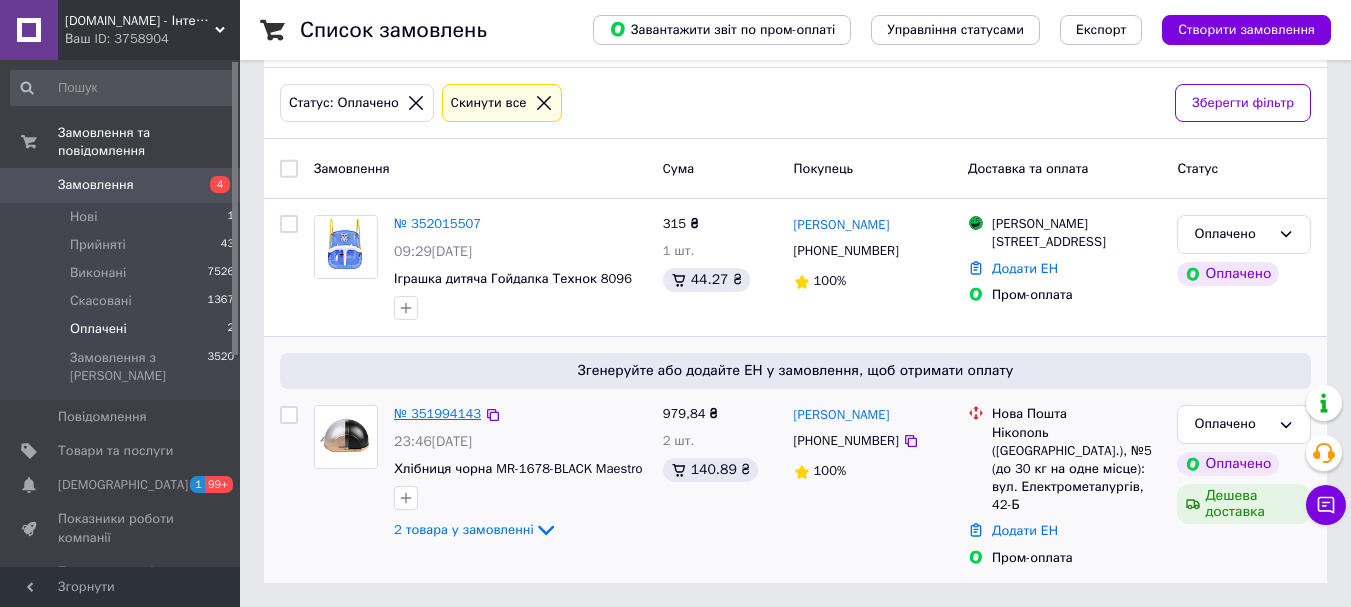 click on "№ 351994143" at bounding box center [437, 413] 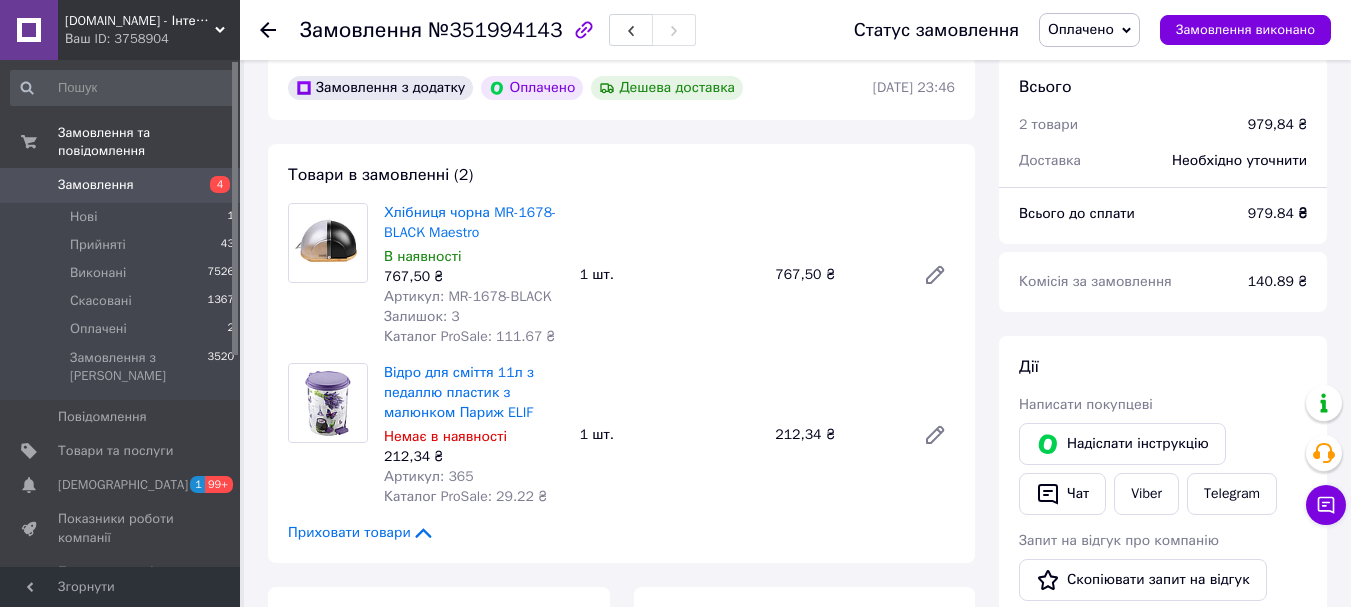 scroll, scrollTop: 0, scrollLeft: 0, axis: both 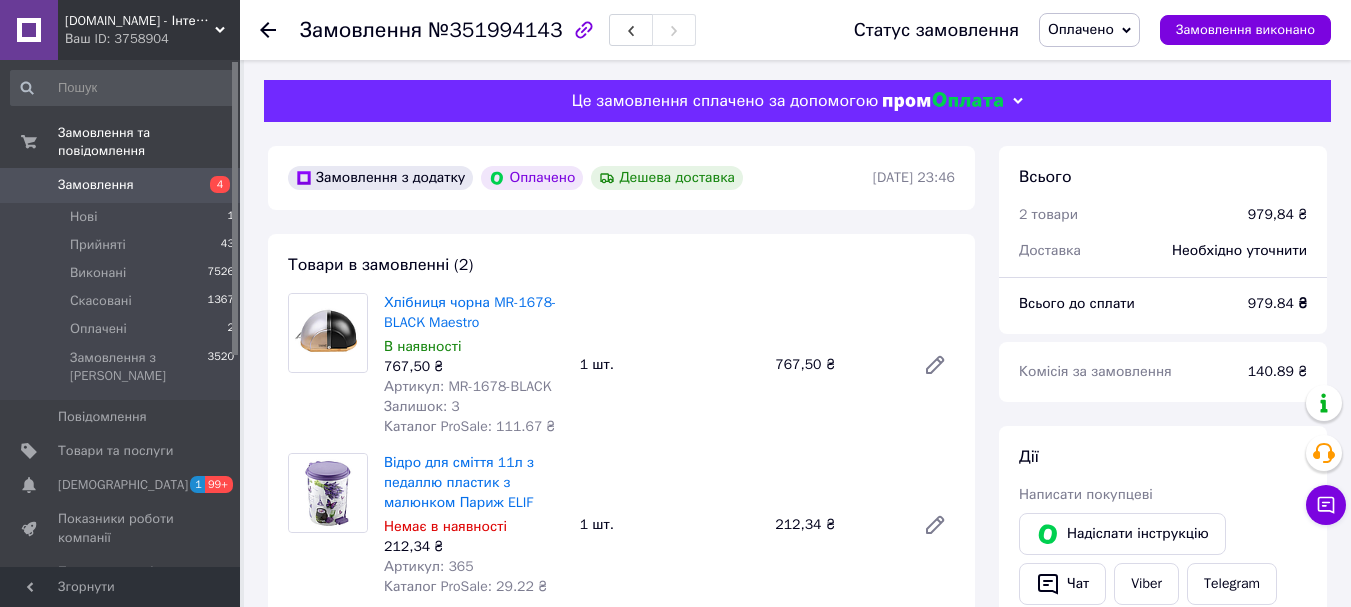 click on "Замовлення" at bounding box center (96, 185) 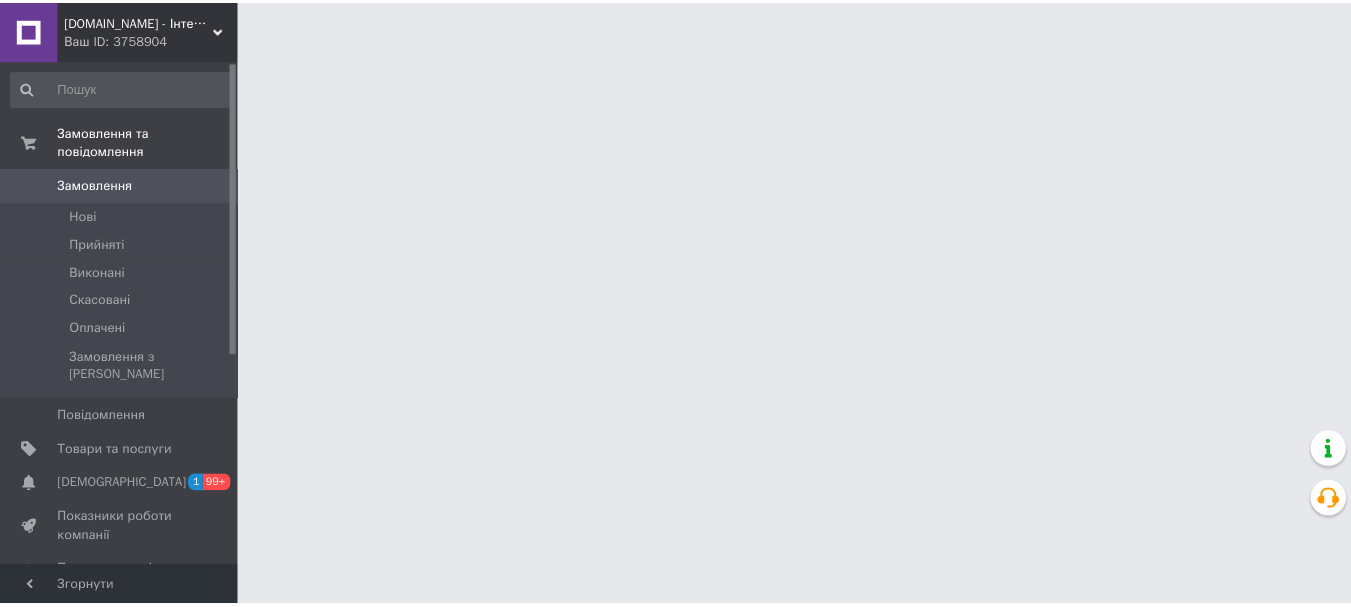 scroll, scrollTop: 0, scrollLeft: 0, axis: both 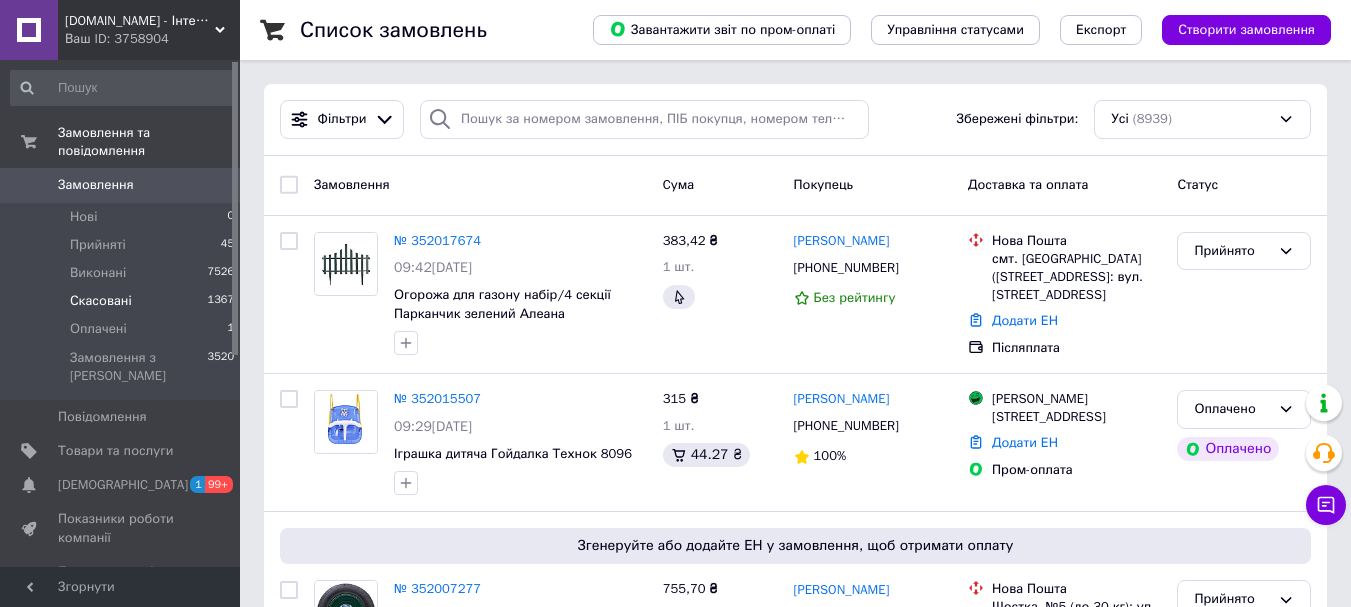 click on "Скасовані" at bounding box center [101, 301] 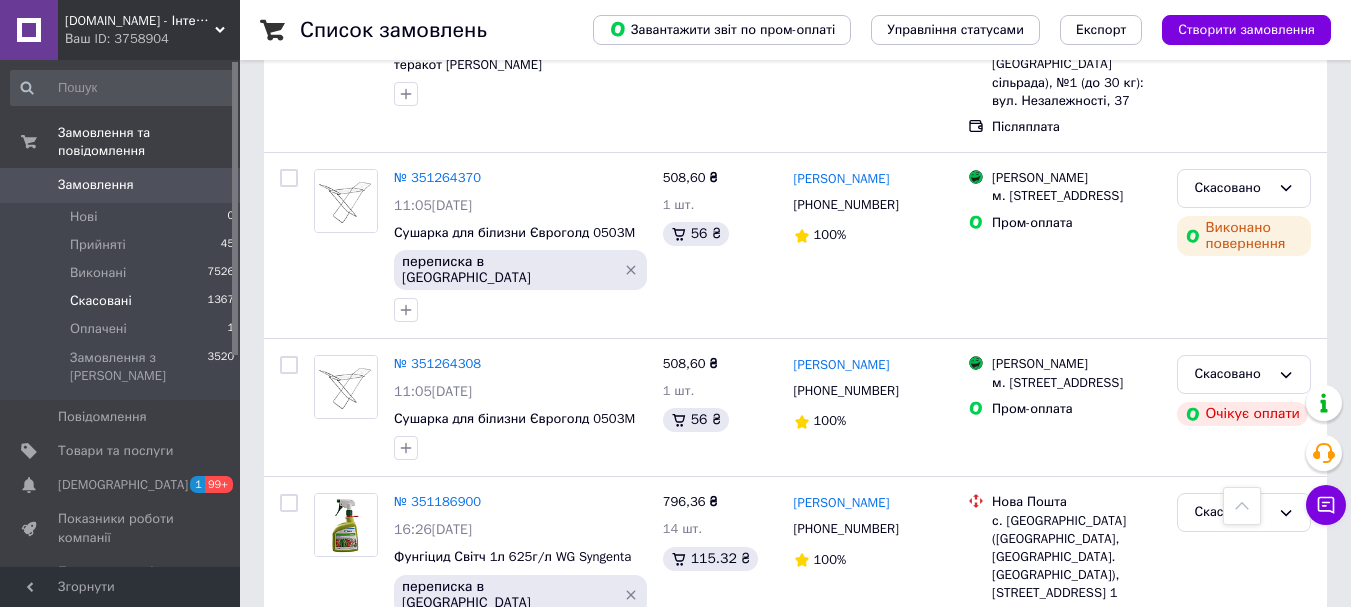 scroll, scrollTop: 500, scrollLeft: 0, axis: vertical 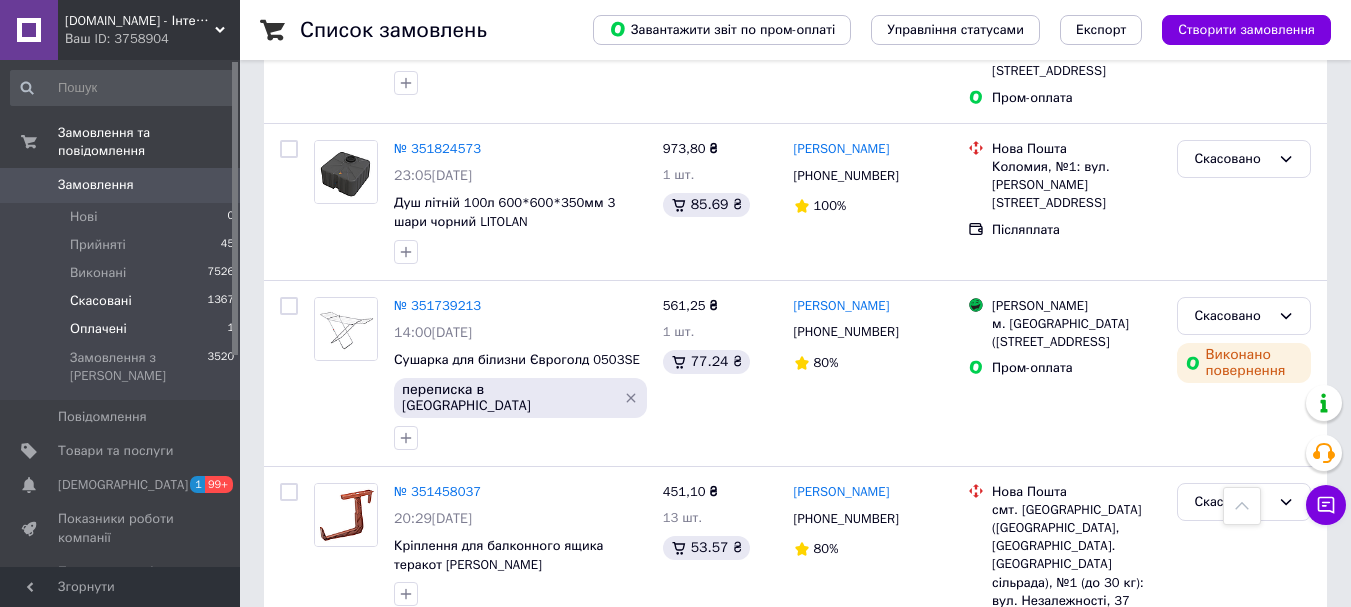 click on "Оплачені" at bounding box center [98, 329] 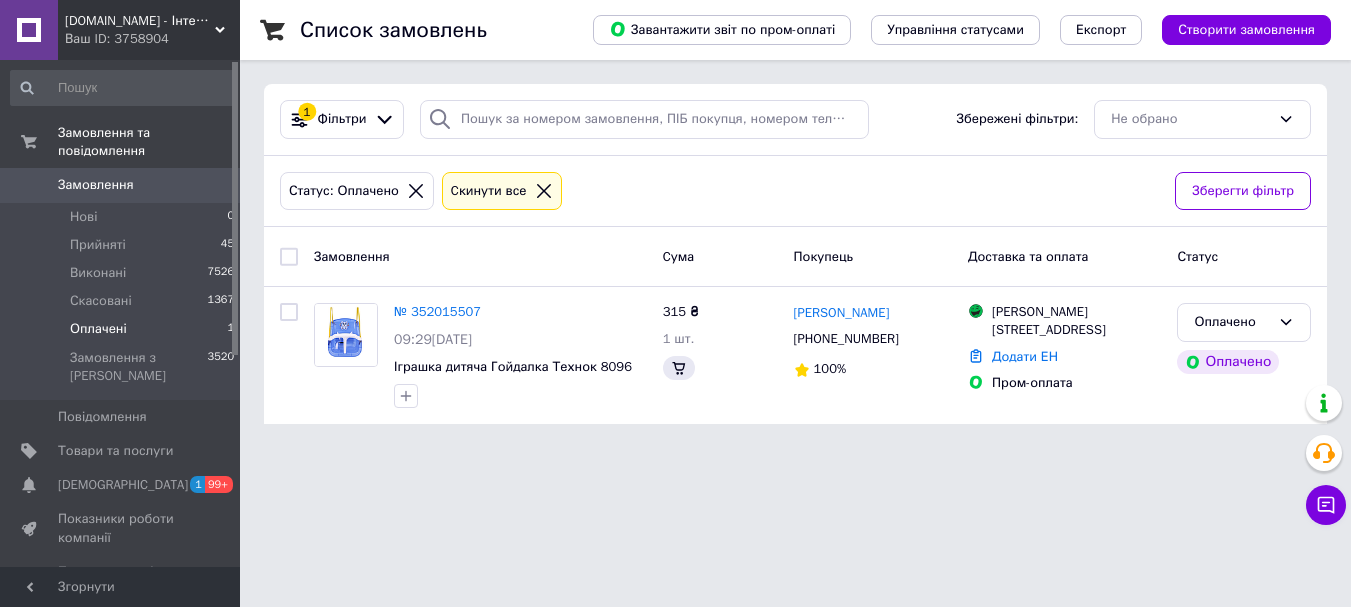 scroll, scrollTop: 0, scrollLeft: 0, axis: both 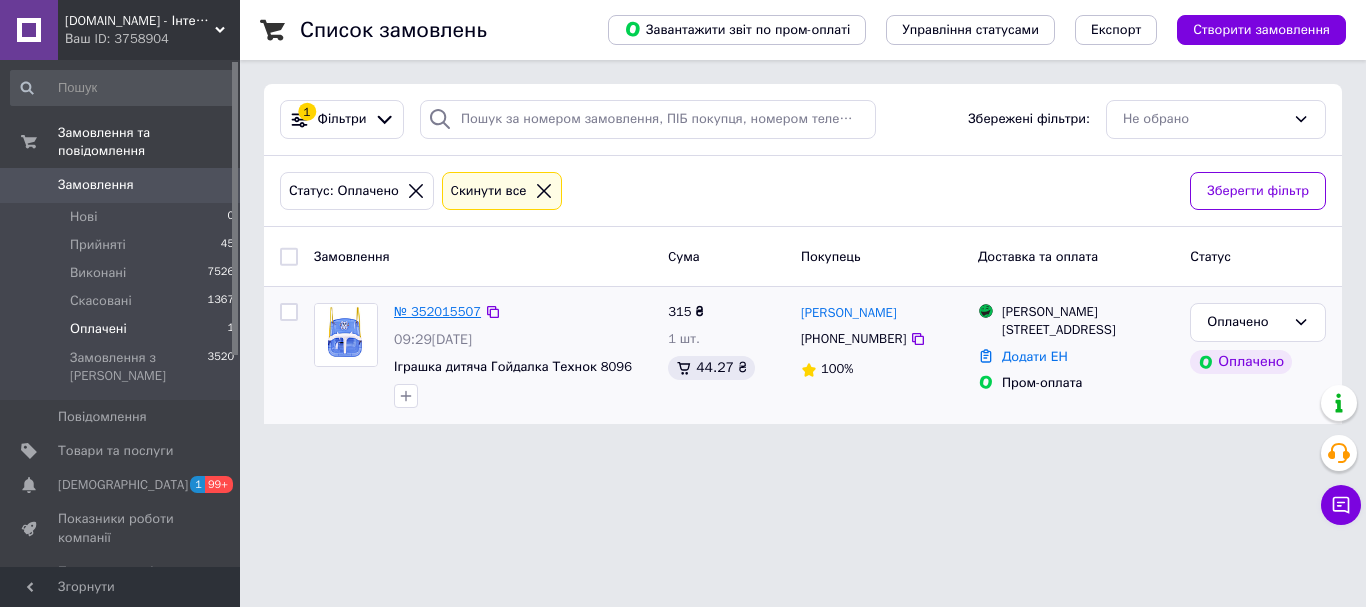 click on "№ 352015507" at bounding box center (437, 311) 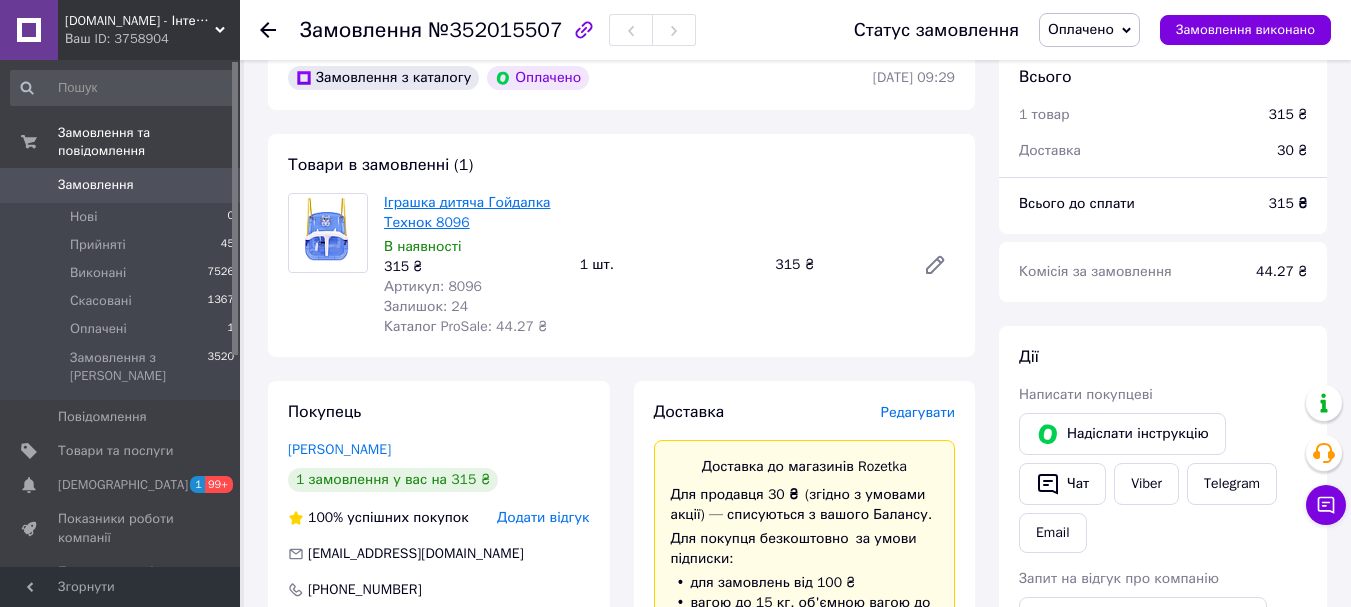 scroll, scrollTop: 0, scrollLeft: 0, axis: both 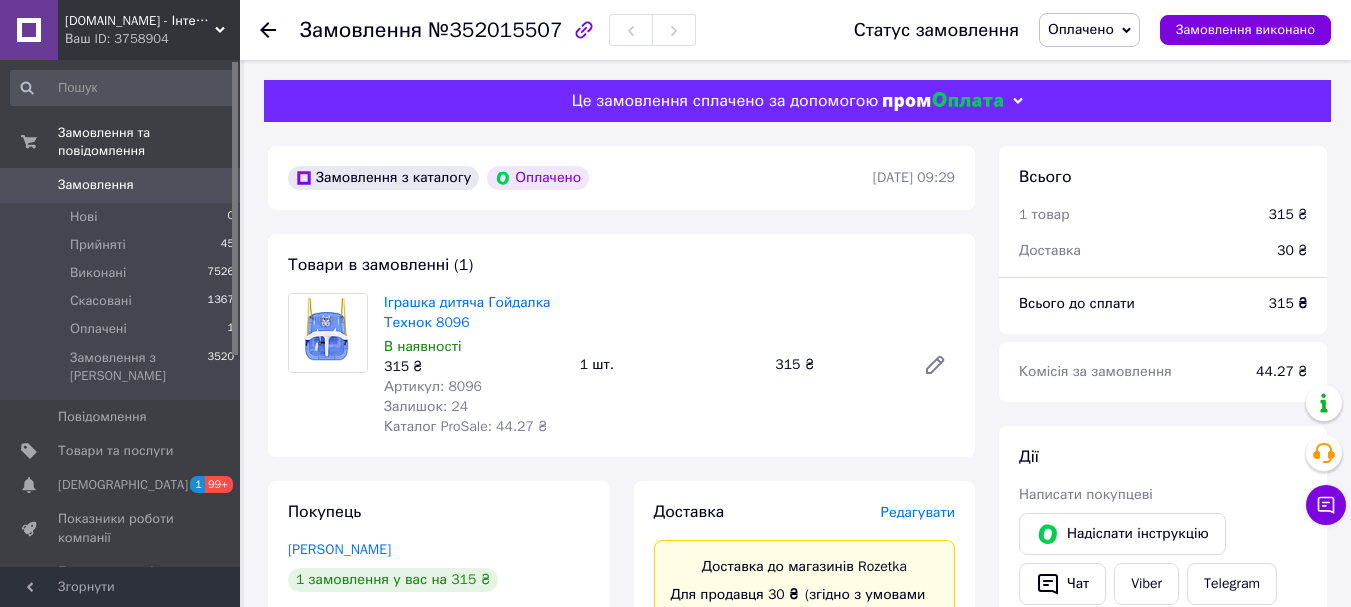 click on "Замовлення" at bounding box center (121, 185) 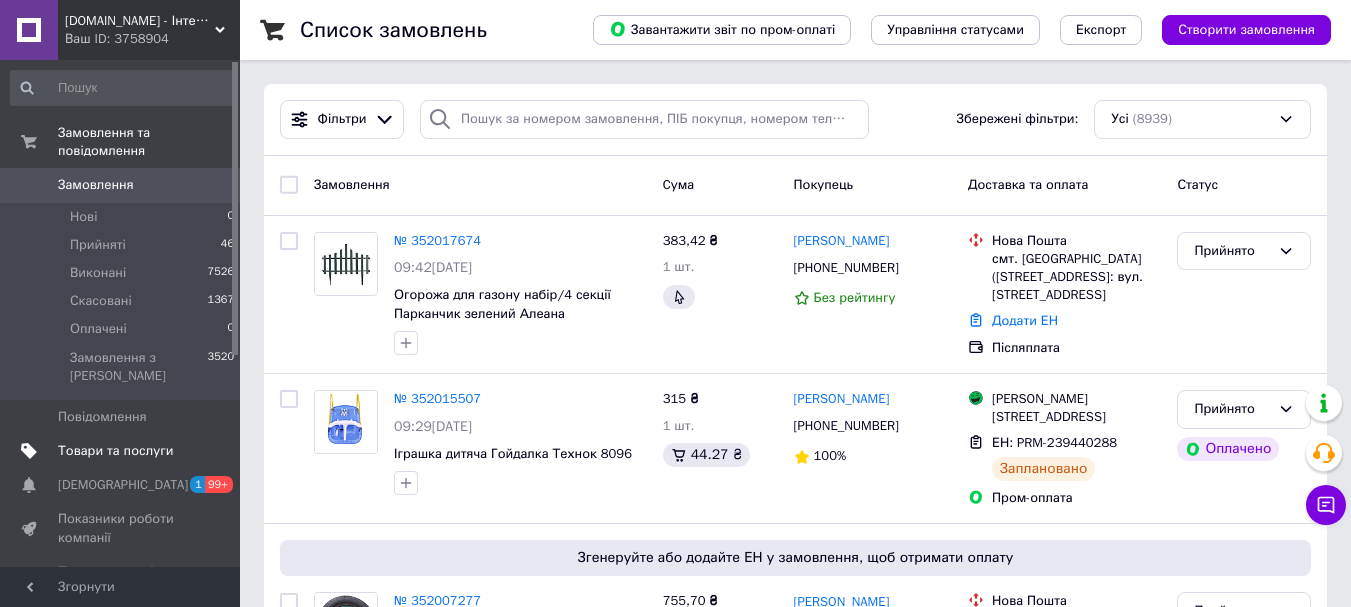 click on "Товари та послуги" at bounding box center (115, 451) 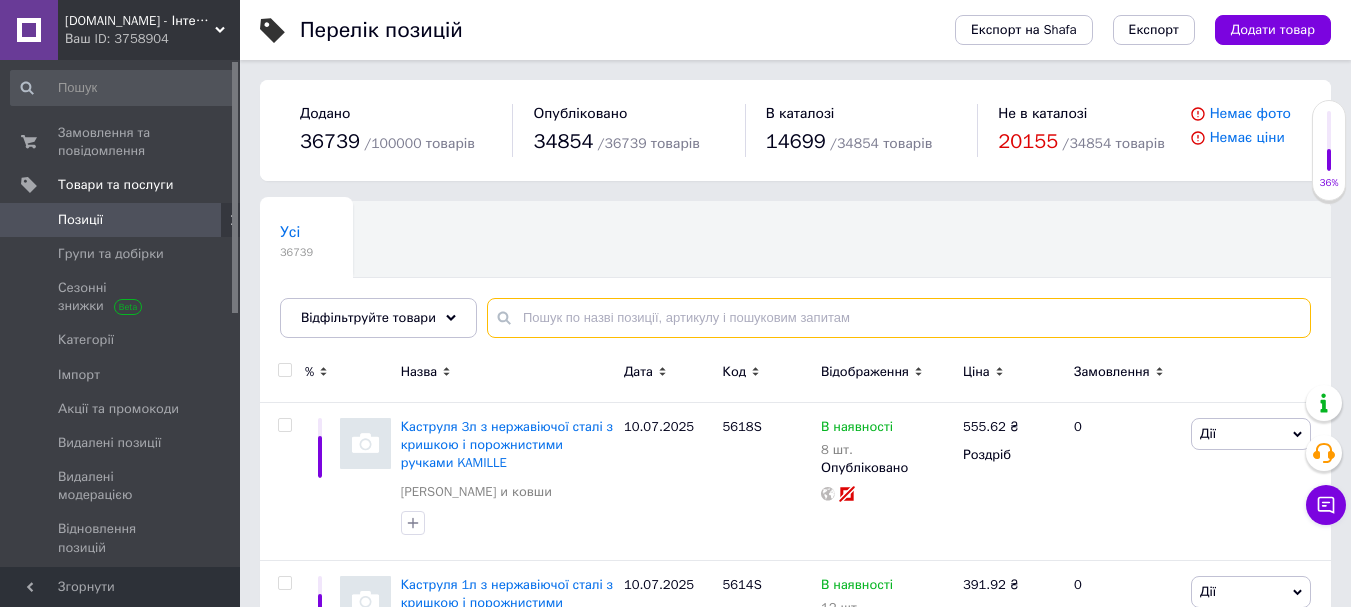 click at bounding box center [899, 318] 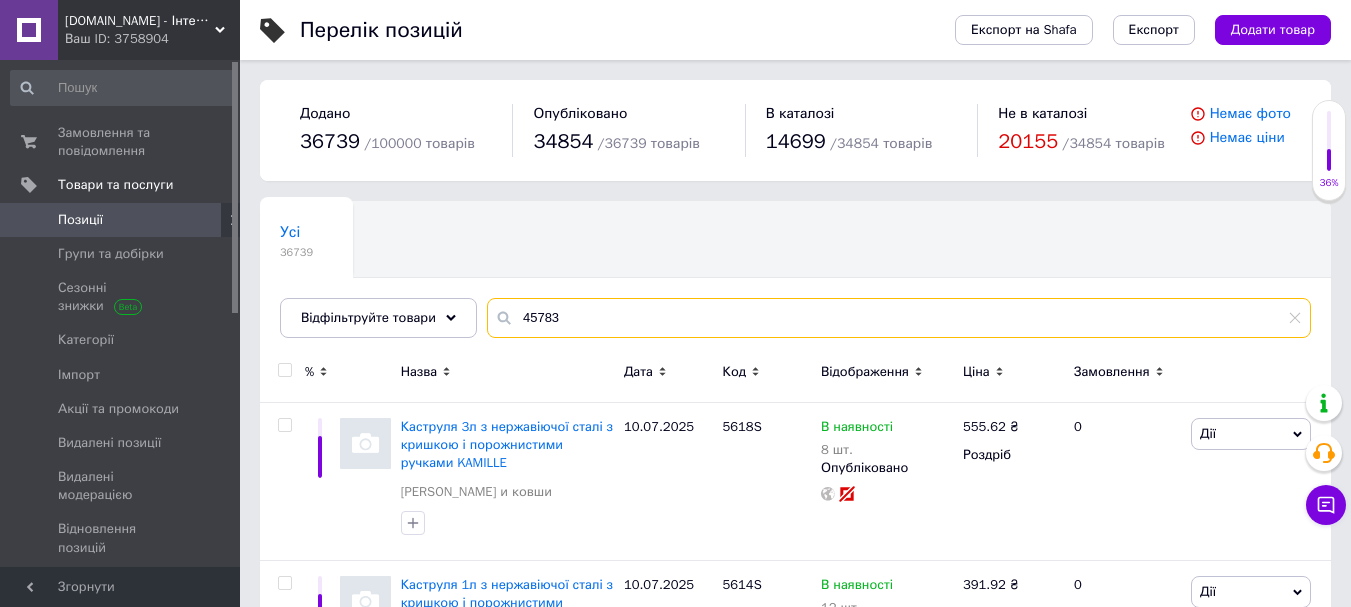 type on "45783" 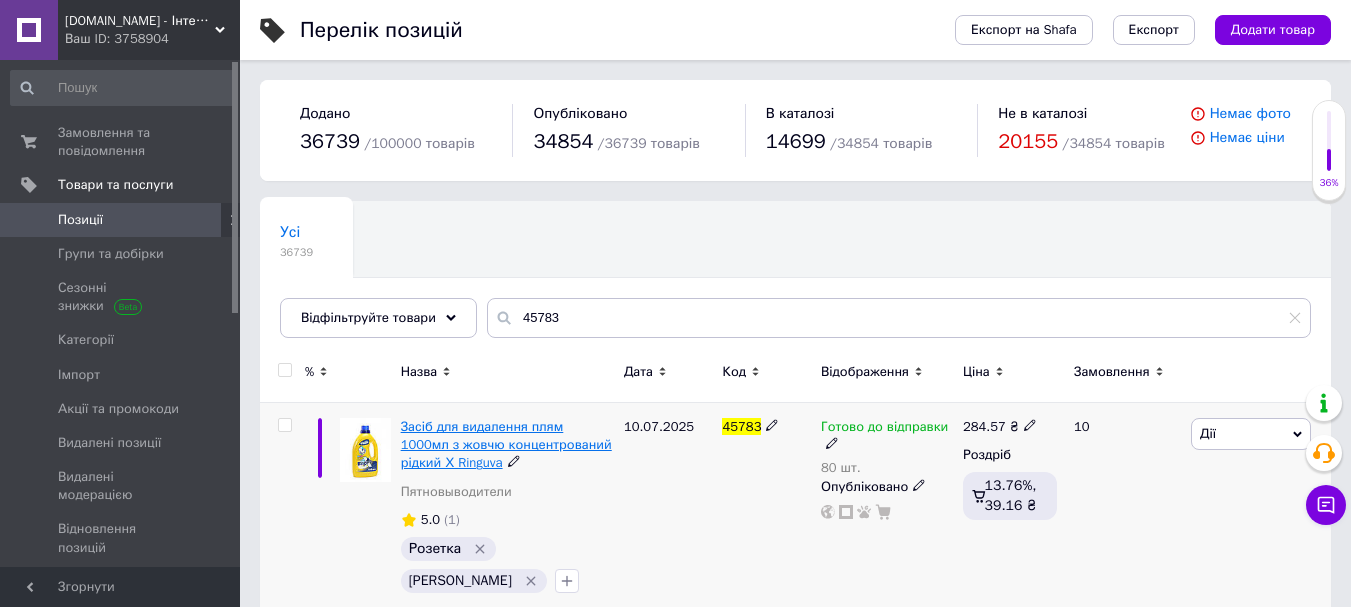 click on "Засіб для видалення плям 1000мл з жовчю концентрований рідкий Х Ringuva" at bounding box center (506, 444) 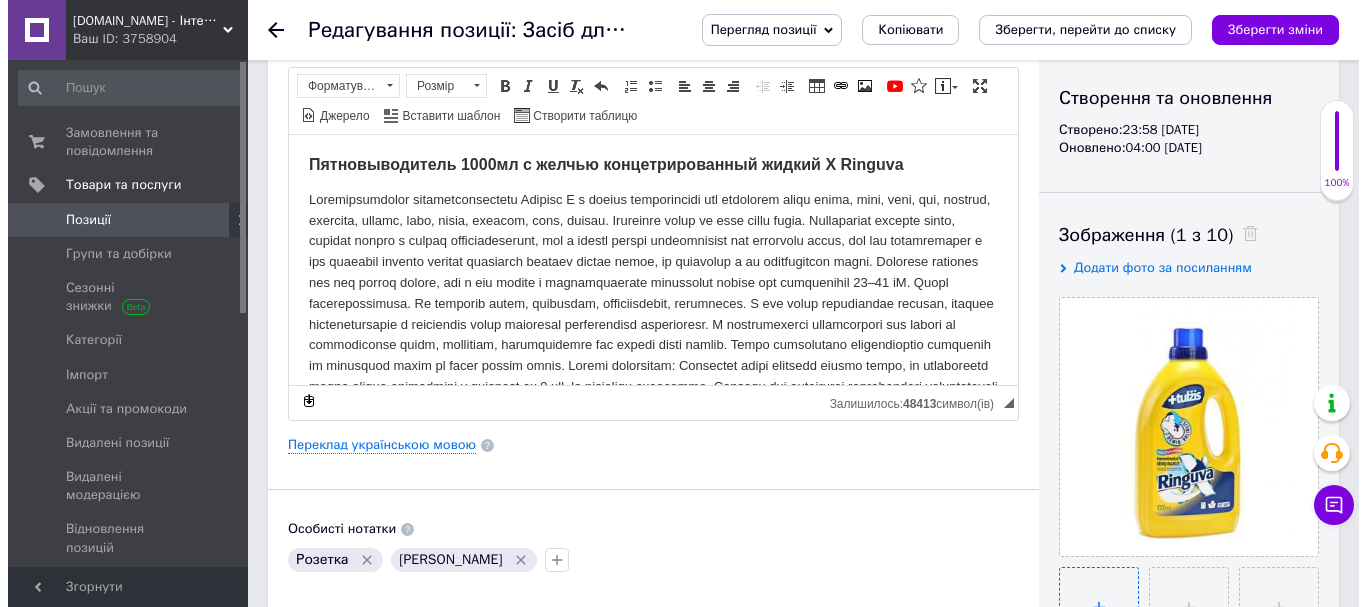 scroll, scrollTop: 500, scrollLeft: 0, axis: vertical 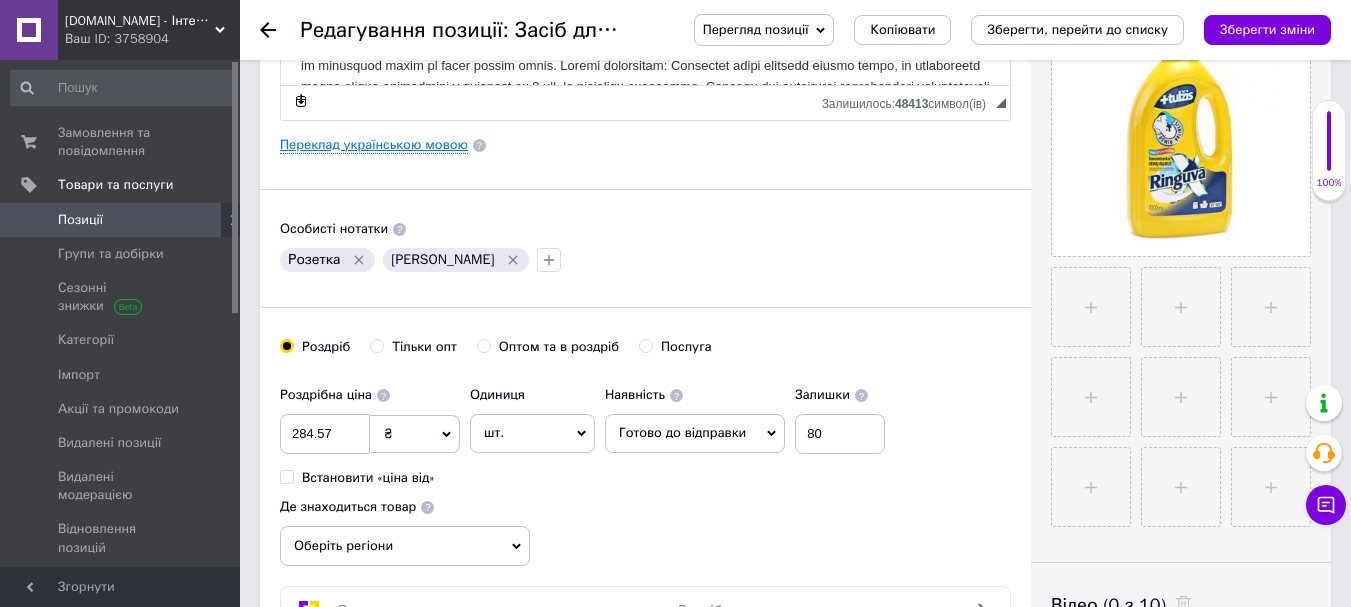 click on "Переклад українською мовою" at bounding box center [374, 145] 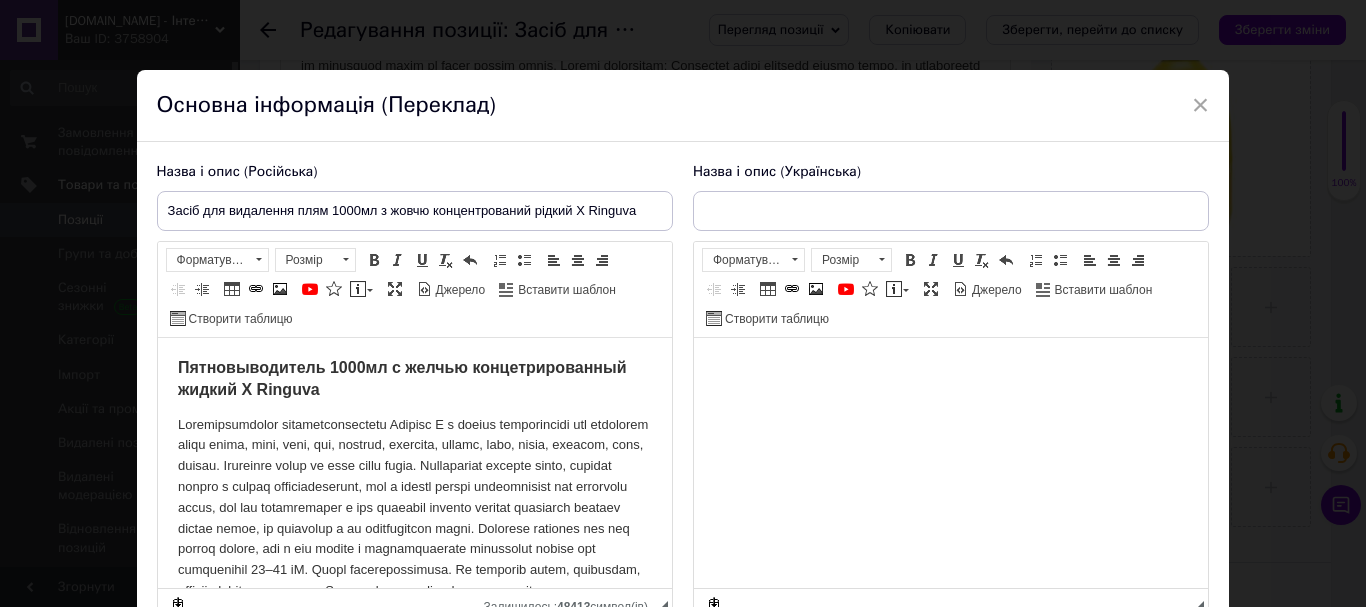 scroll, scrollTop: 0, scrollLeft: 0, axis: both 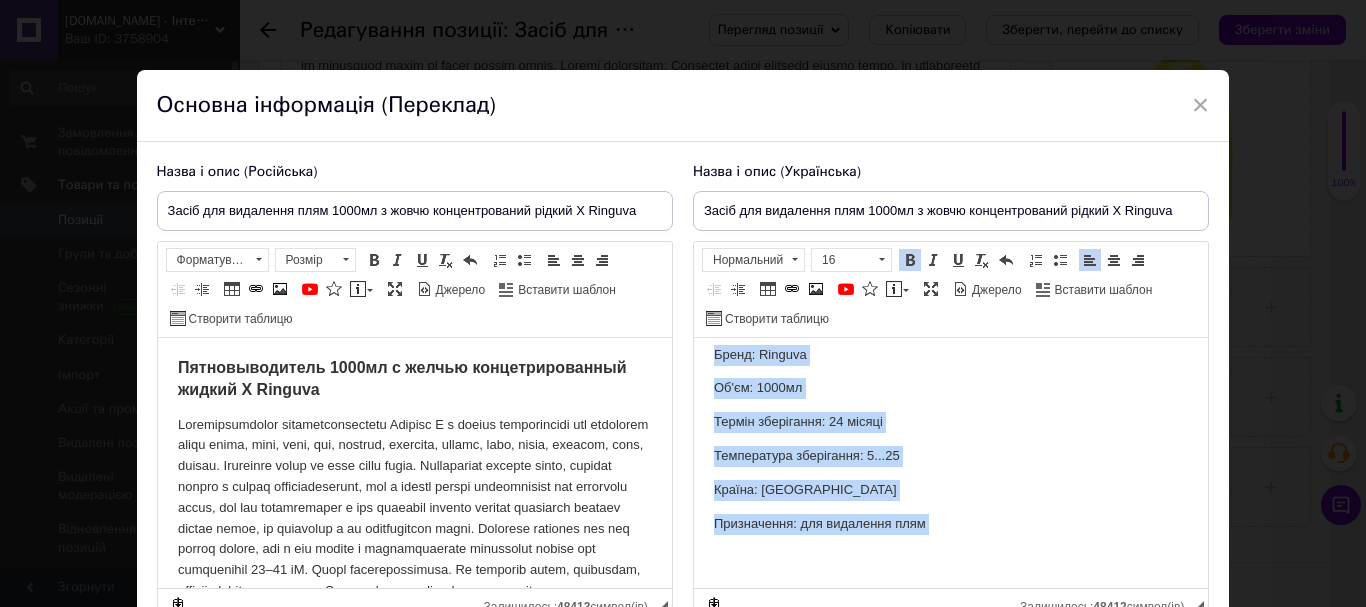 drag, startPoint x: 716, startPoint y: 424, endPoint x: 952, endPoint y: 571, distance: 278.03778 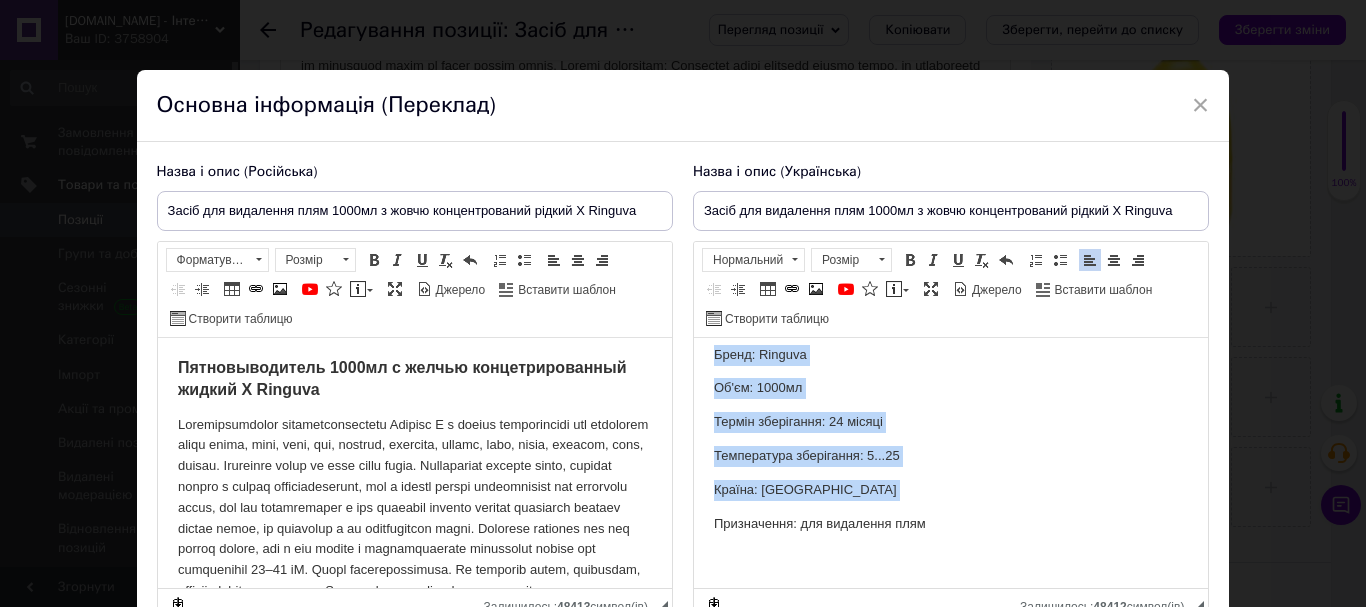 copy on "Плямовивідник концентрований Ringuva X з жовчкою призначений для виведення плям крові, поту, кави, чаю, макіяжу, іржі, молока, жиру, жиру, фруктів, вина, овочів. Усуває плями з усіх типів тканини. Натуральна домішка жовч, яка входить до складу плямовиводника, вже здавна використовується для виведення плям, оскільки активні жовтогарячі кислоти, що містяться в ній, чудово видаляють різні плями, не ушкоджуючи та не знебарвлюючи тканину. Засіб підходить як для ручного прання, так і для прання в автоматичній пральній машині за температури 15-60 oC. Легко виполіскується. Не містить хлору, пероксиду, розчинників, барвників. У ньому також немає фосфатів, тому засіб для виведення плям у навколишньому середовищі повністю біологічно розкладається. З обережністю використовувати для тканин із натурального шовку, вовняних, синтетичних або тканин яскравих кольорів. Перед застосуванням рекомендується перевірити на стійкість кольору на менш помітному місці. Спосіб застосування: Очищувану тканину намочити теплою водою, на з..." 